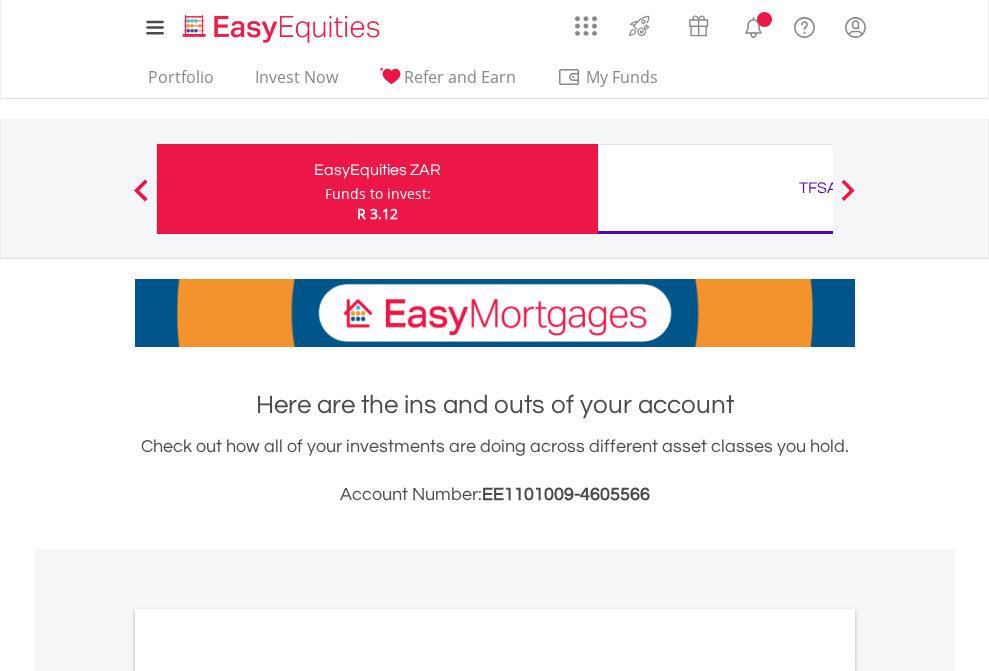 scroll, scrollTop: 0, scrollLeft: 0, axis: both 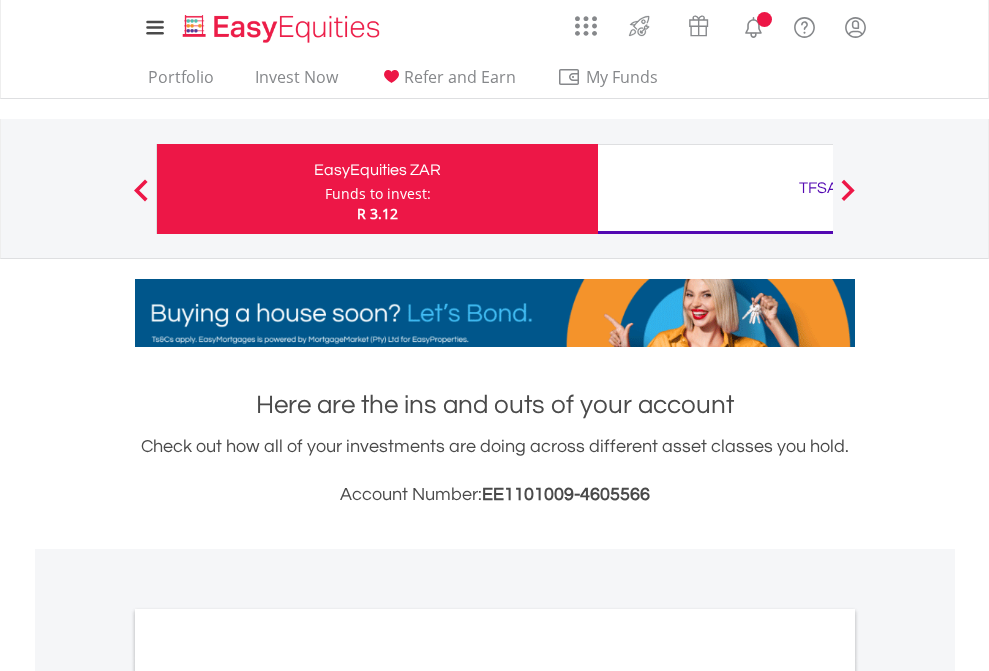 click on "Funds to invest:" at bounding box center [378, 194] 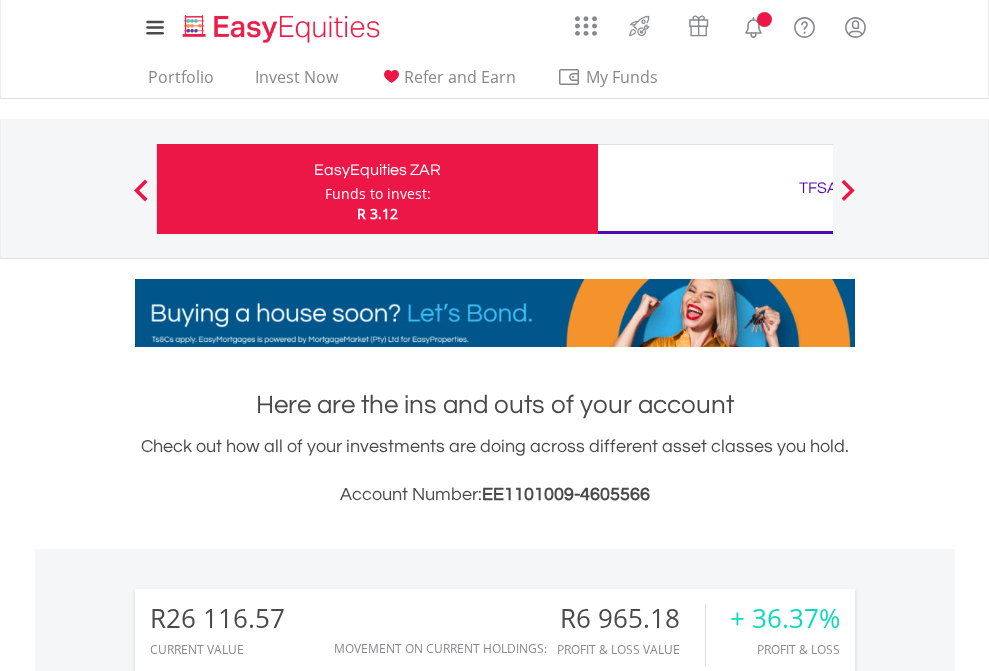 scroll, scrollTop: 999808, scrollLeft: 999687, axis: both 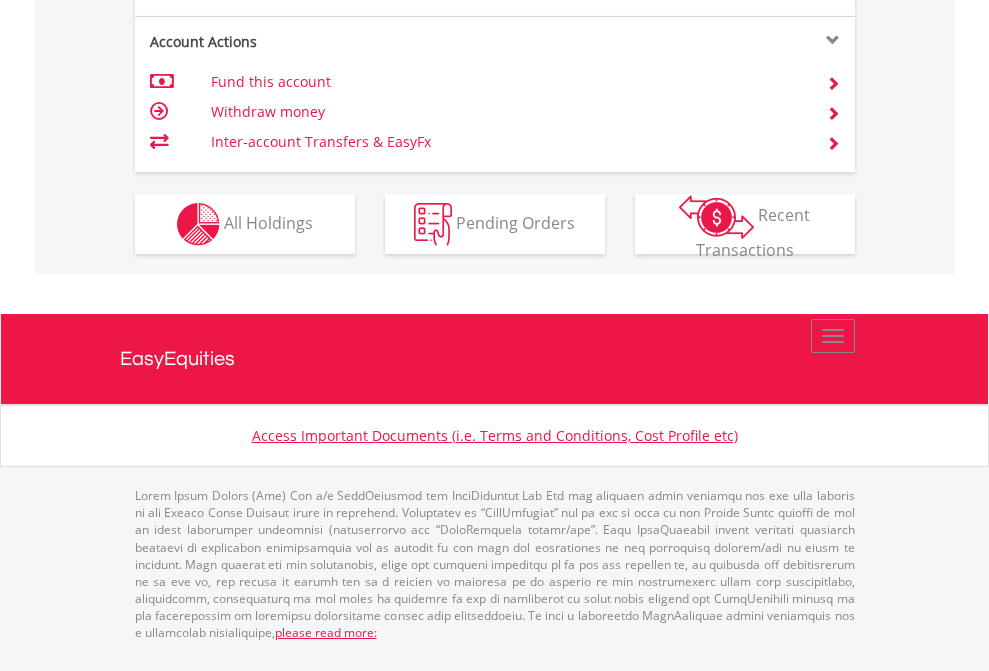 click on "Investment types" at bounding box center [706, -337] 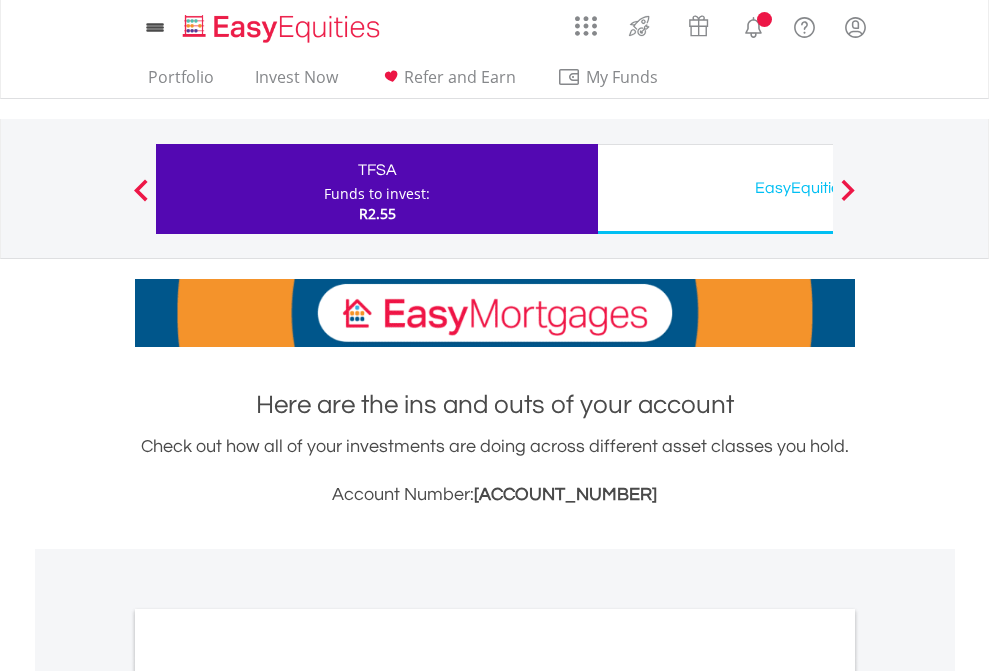 scroll, scrollTop: 0, scrollLeft: 0, axis: both 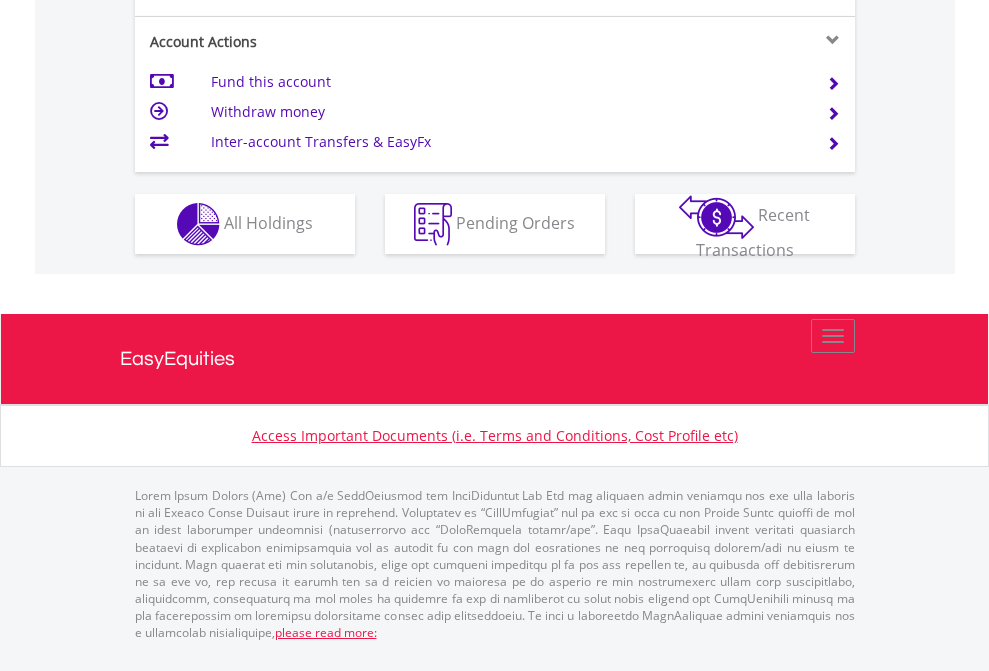 click on "Investment types" at bounding box center (706, -337) 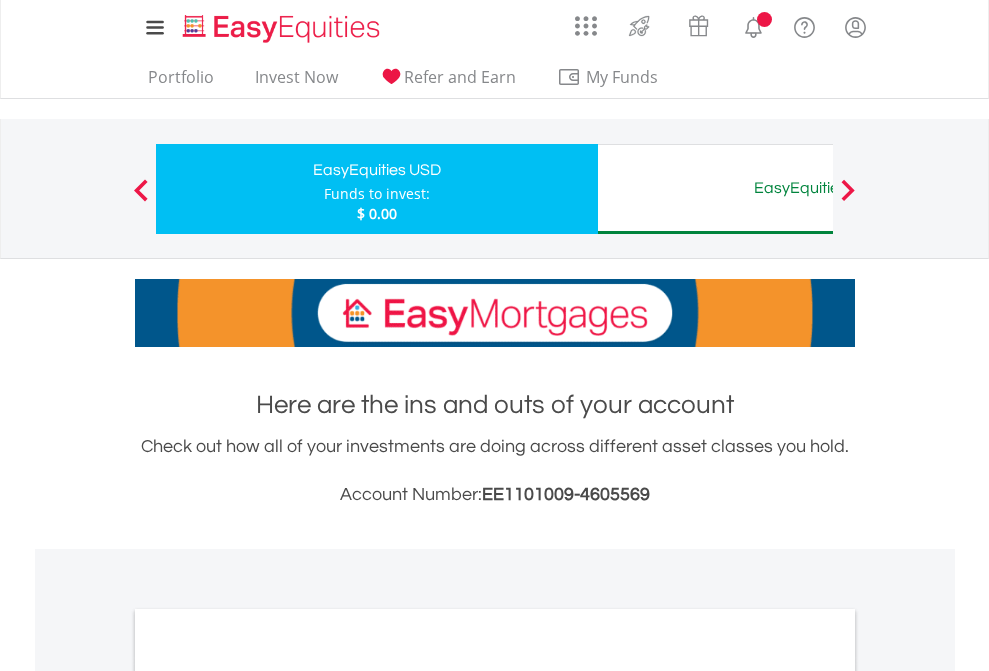 scroll, scrollTop: 0, scrollLeft: 0, axis: both 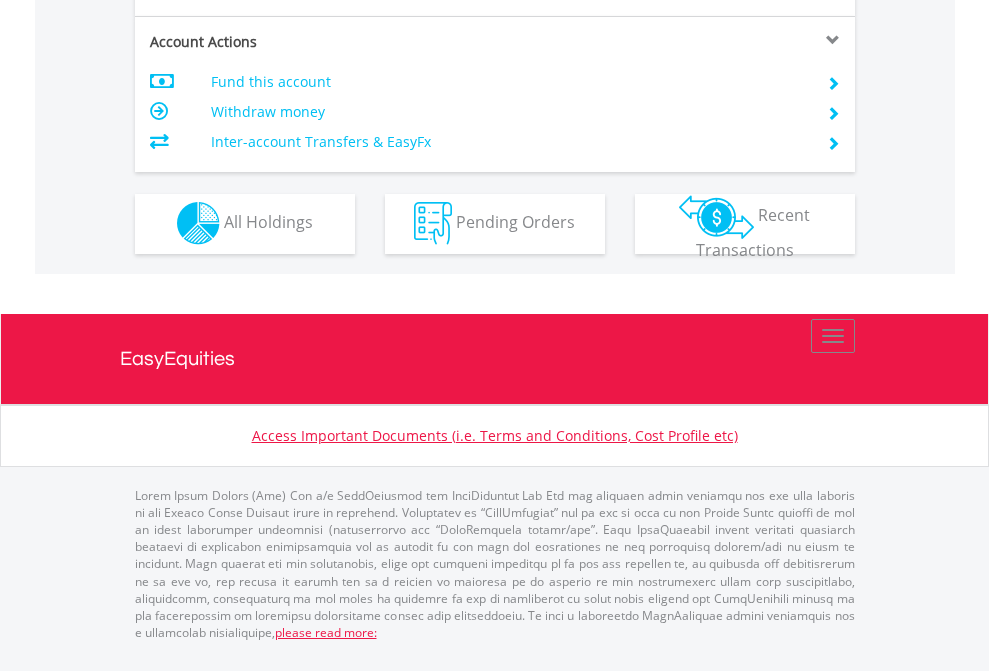 click on "Investment types" at bounding box center (706, -353) 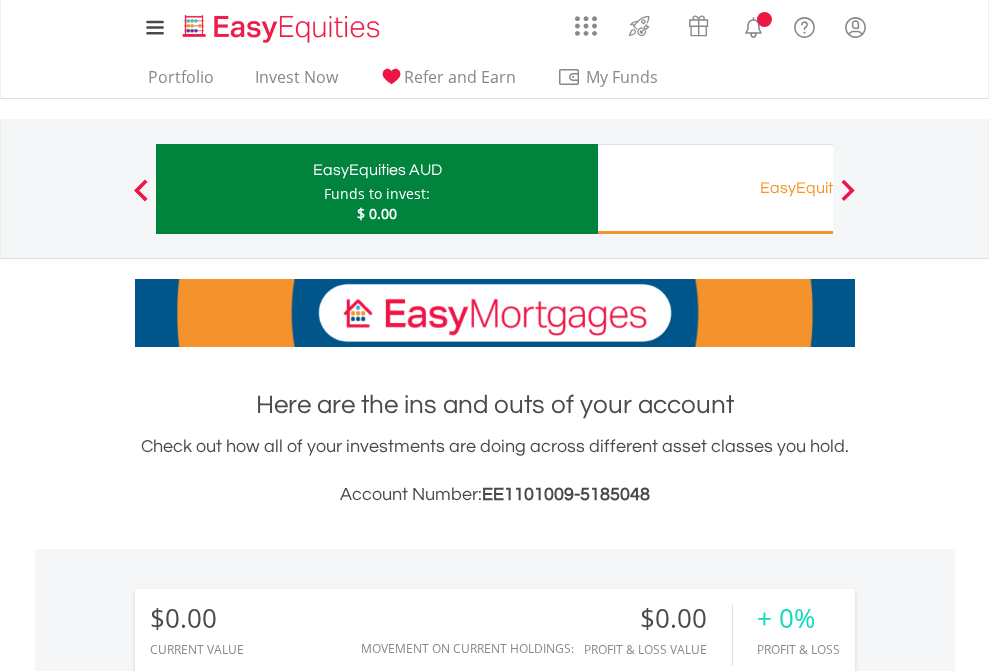 scroll, scrollTop: 0, scrollLeft: 0, axis: both 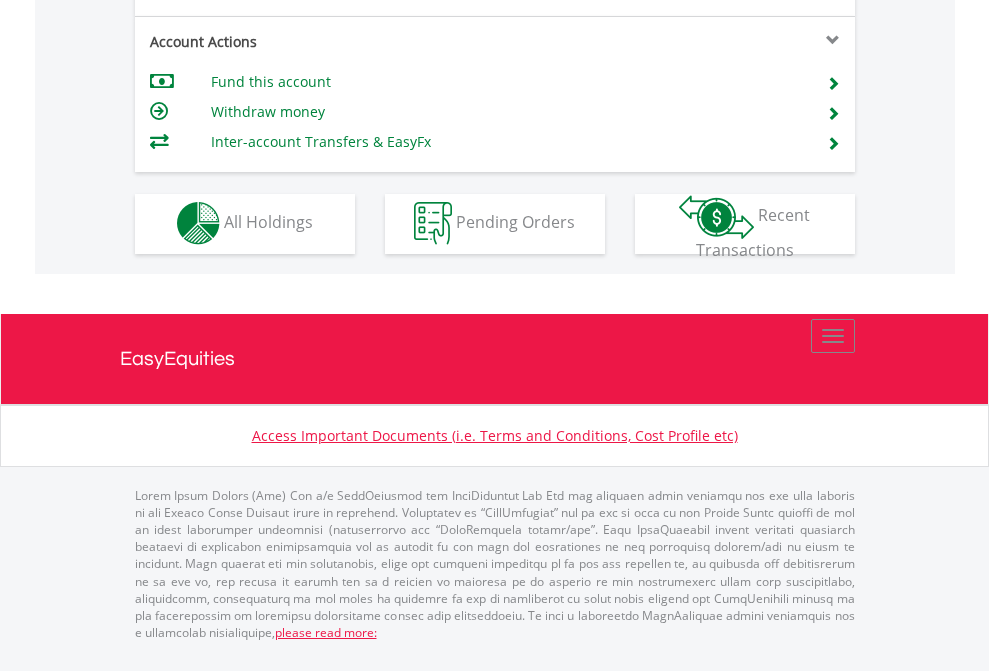 click on "Investment types" at bounding box center [706, -353] 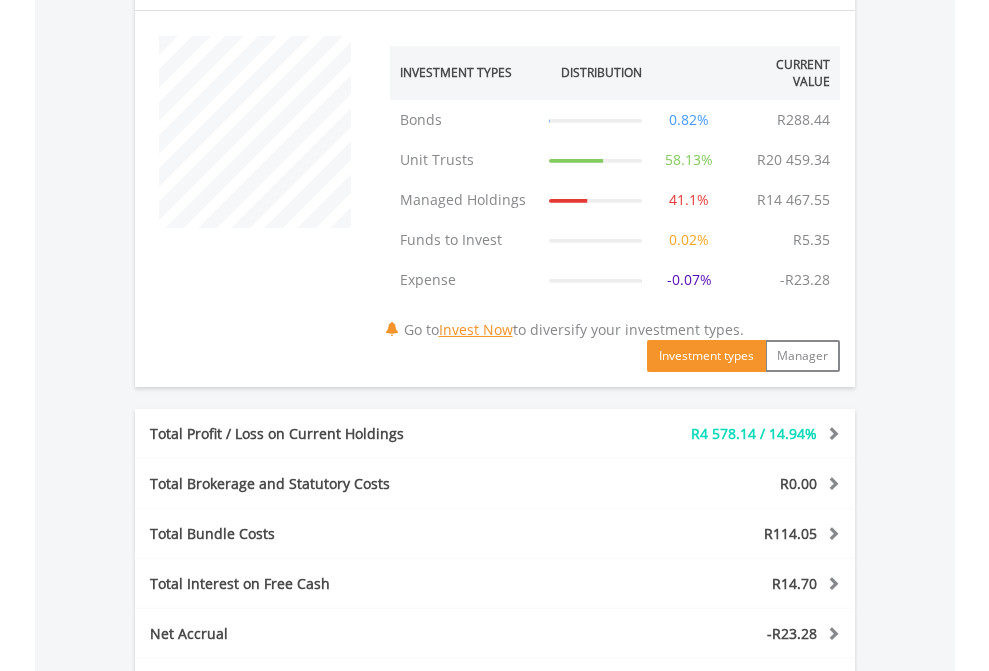 scroll, scrollTop: 1342, scrollLeft: 0, axis: vertical 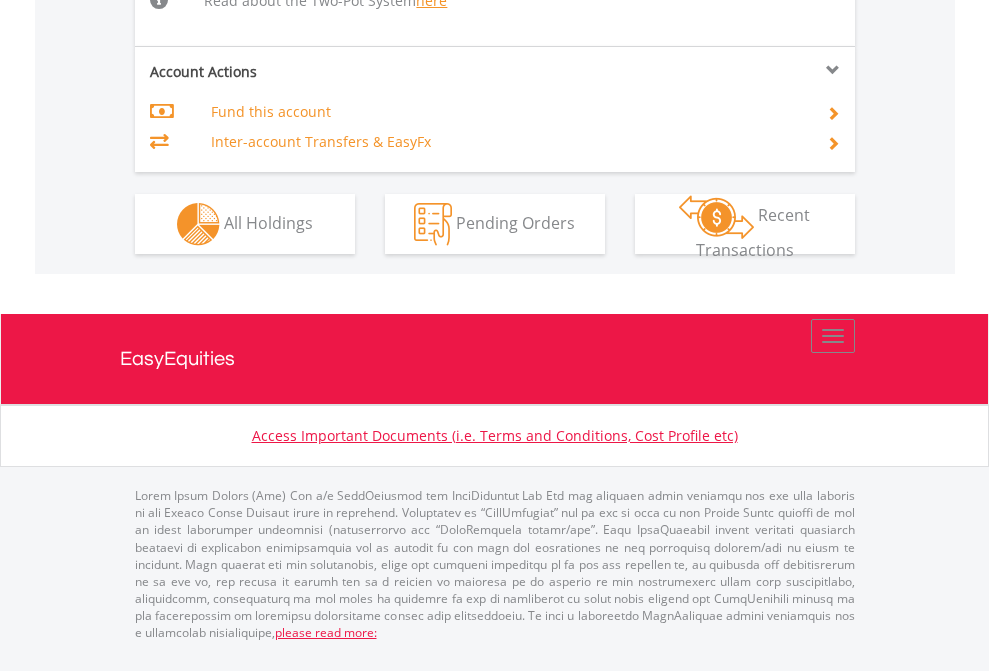 click on "Investment types" at bounding box center (706, -518) 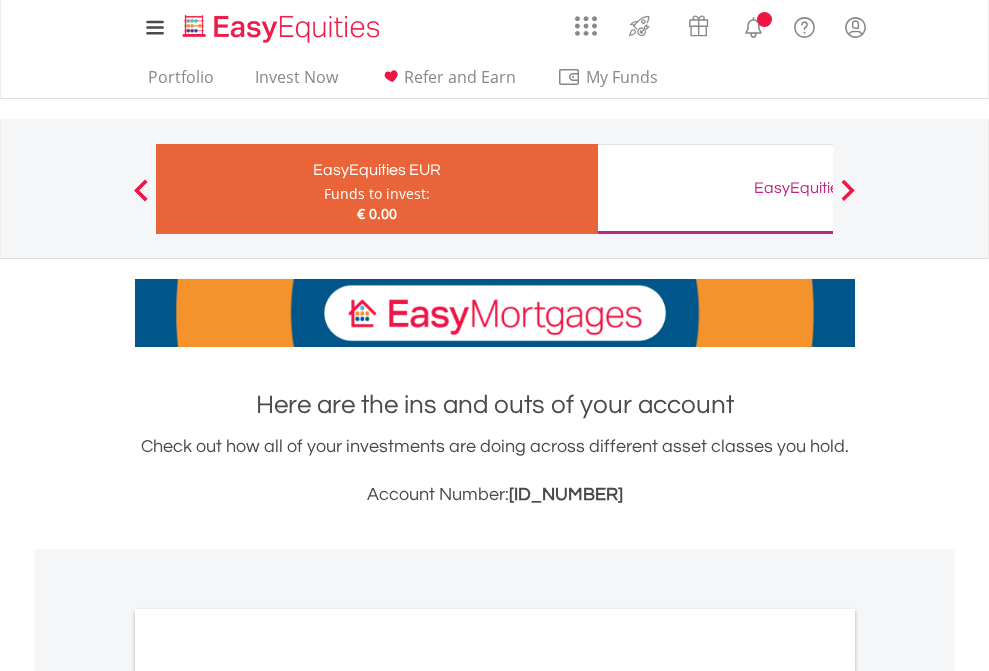 scroll, scrollTop: 0, scrollLeft: 0, axis: both 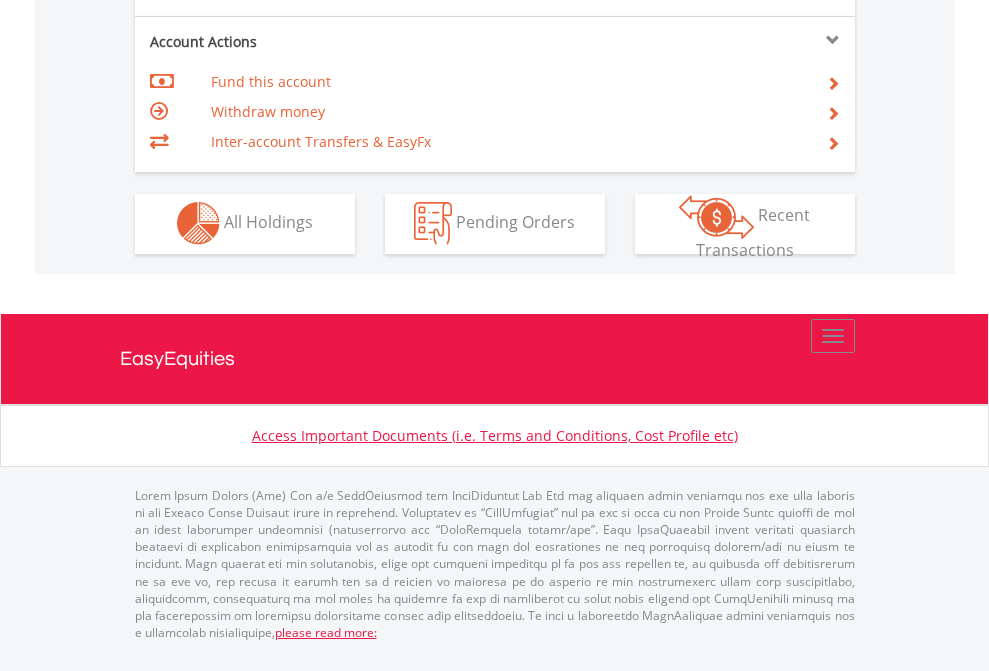 click on "Investment types" at bounding box center [706, -353] 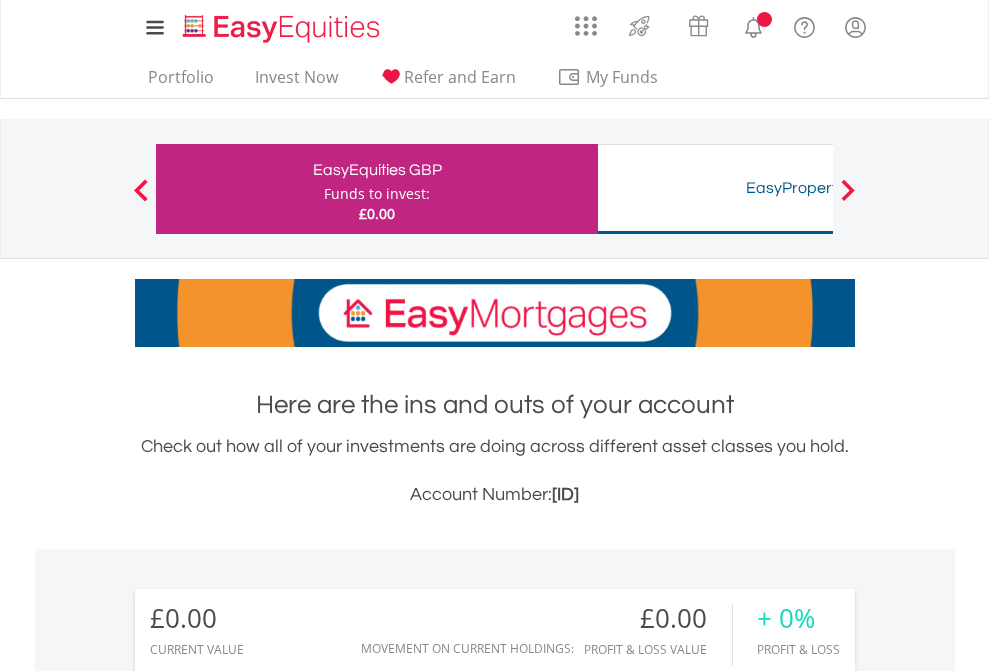 scroll, scrollTop: 0, scrollLeft: 0, axis: both 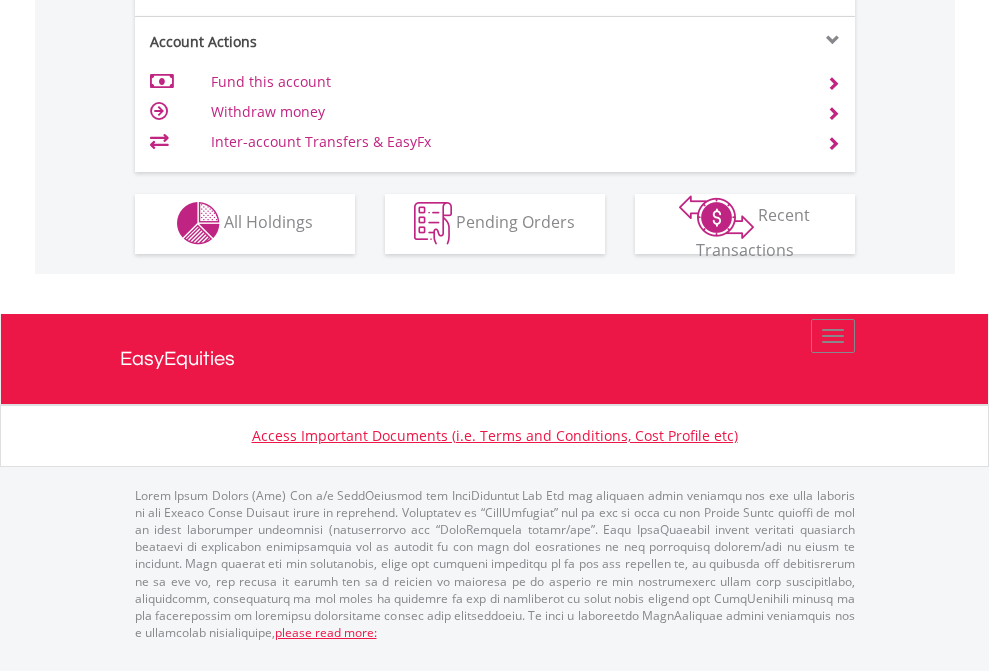 click on "Investment types" at bounding box center [706, -353] 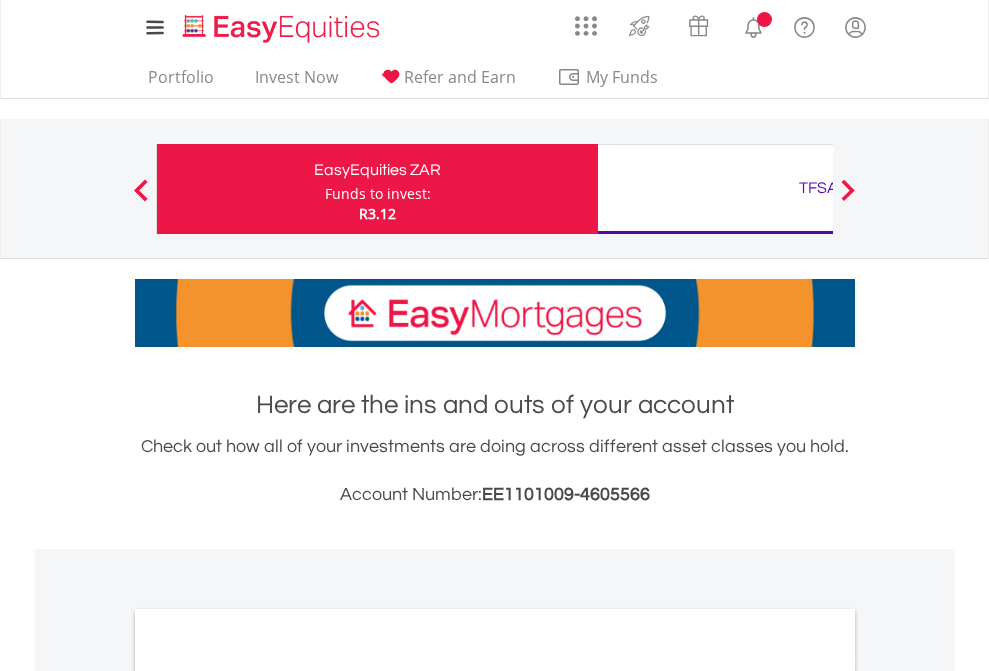 scroll, scrollTop: 0, scrollLeft: 0, axis: both 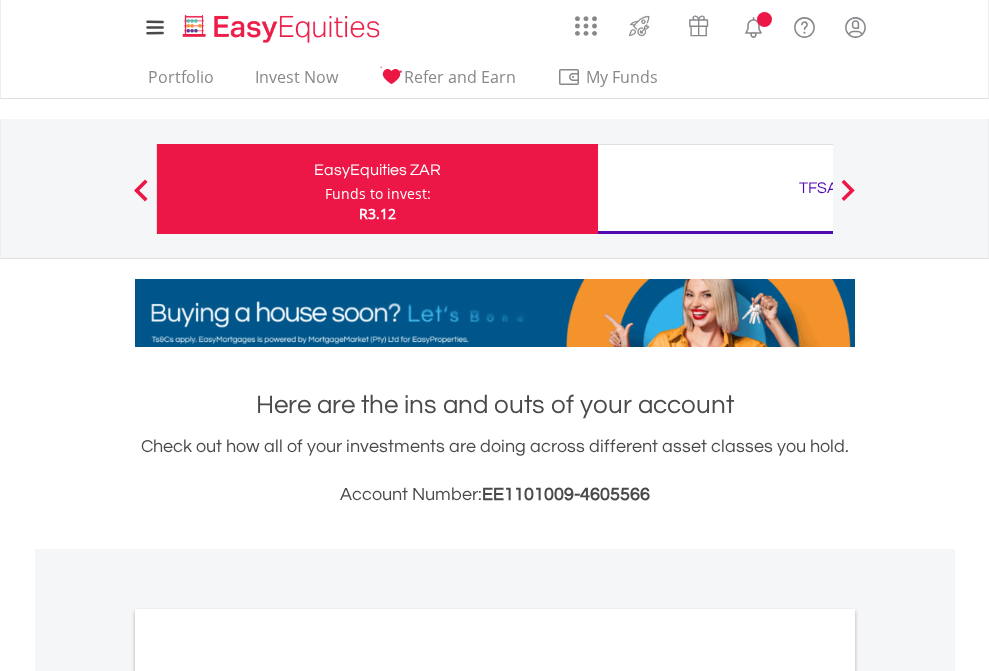 click on "All Holdings" at bounding box center (268, 1096) 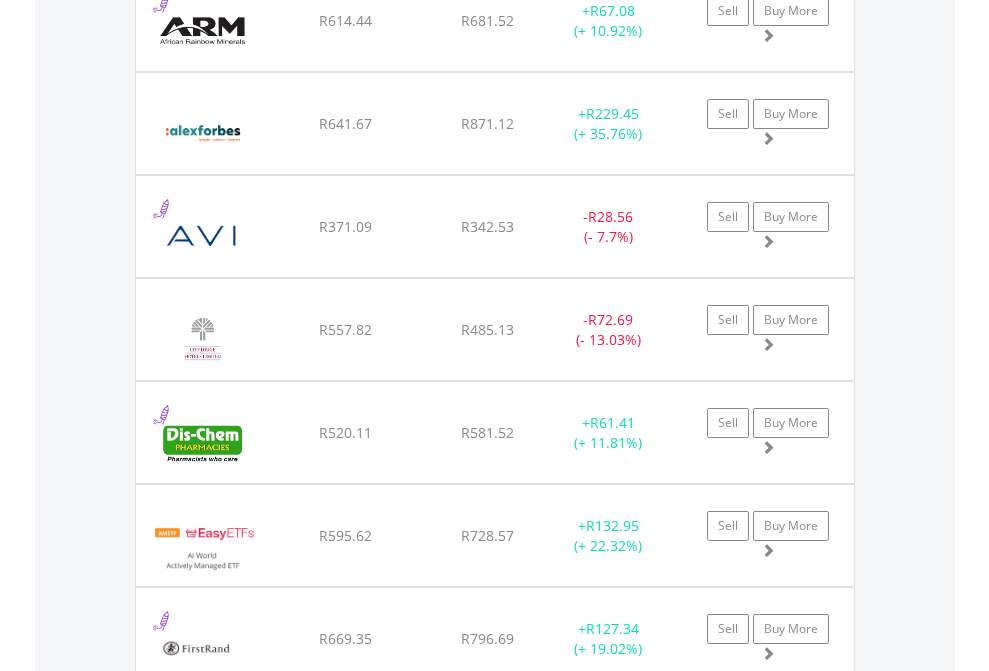 scroll, scrollTop: 2265, scrollLeft: 0, axis: vertical 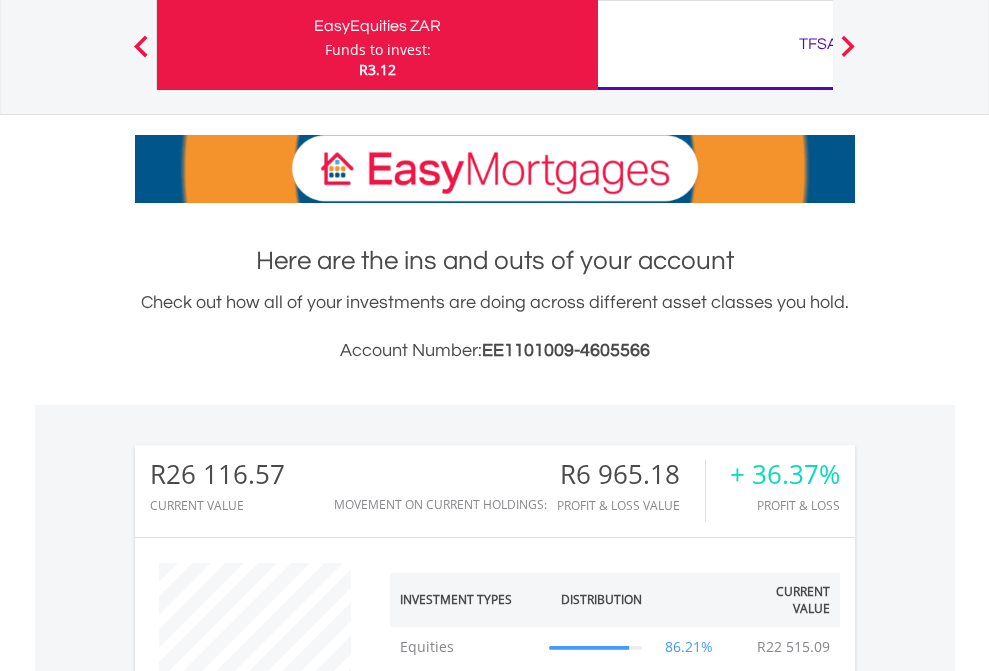 click on "TFSA" at bounding box center [818, 44] 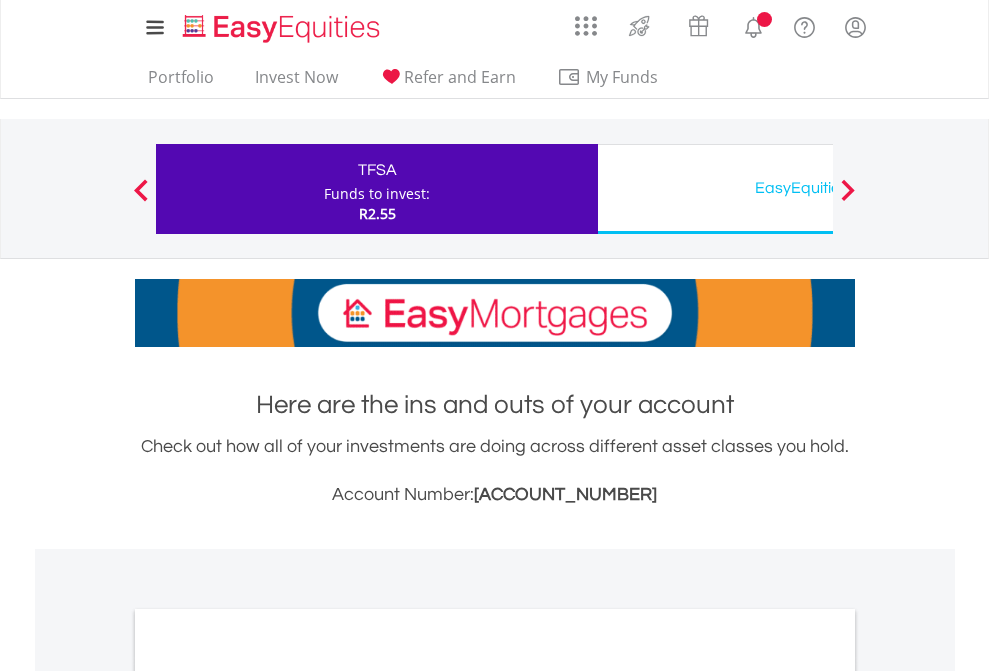 scroll, scrollTop: 0, scrollLeft: 0, axis: both 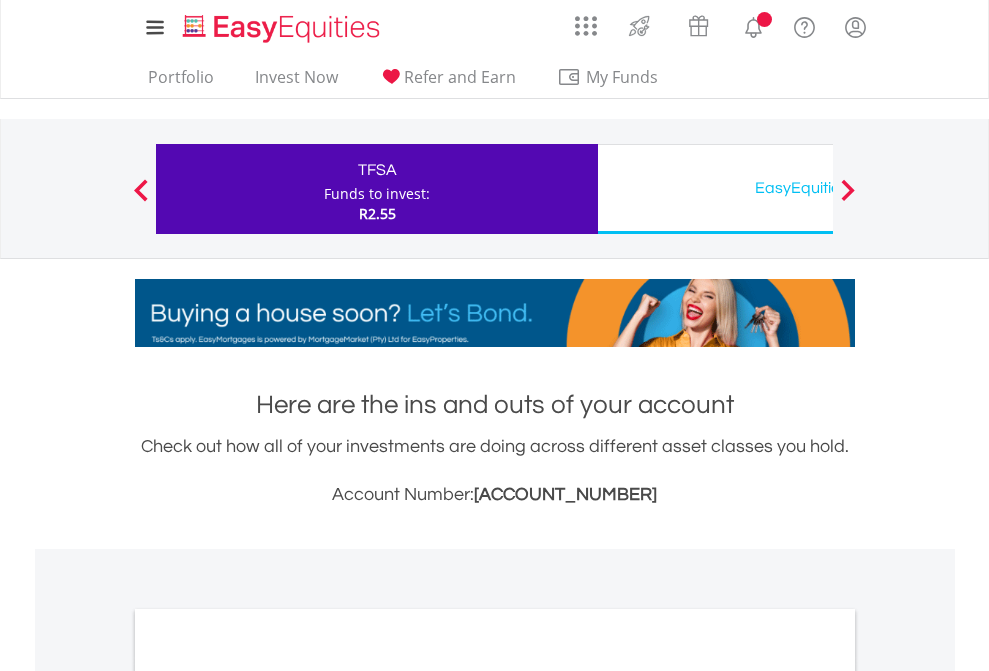 click on "All Holdings" at bounding box center (268, 1096) 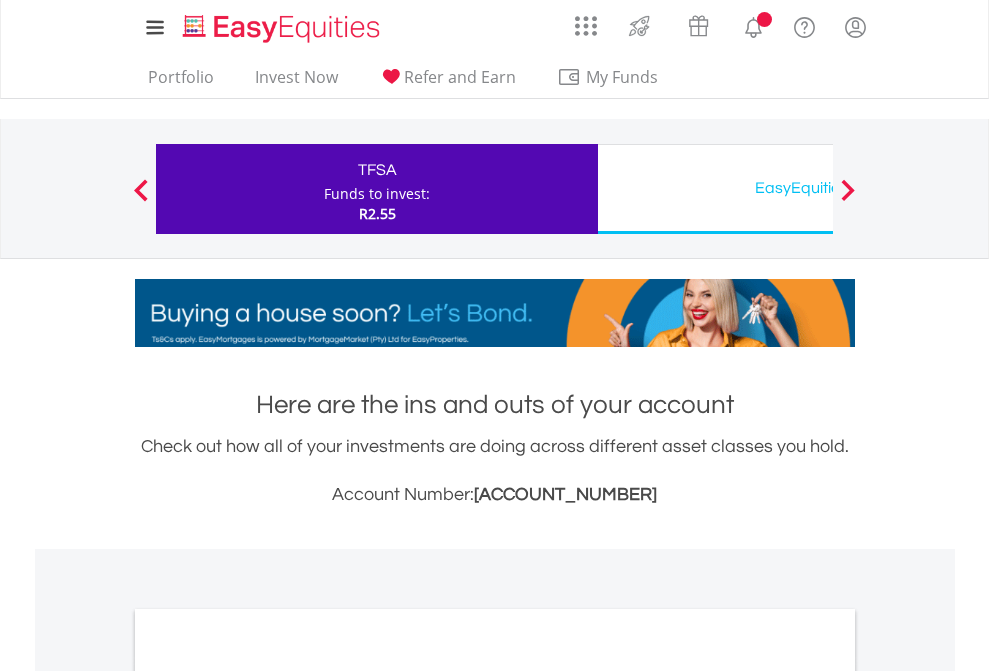 scroll, scrollTop: 1202, scrollLeft: 0, axis: vertical 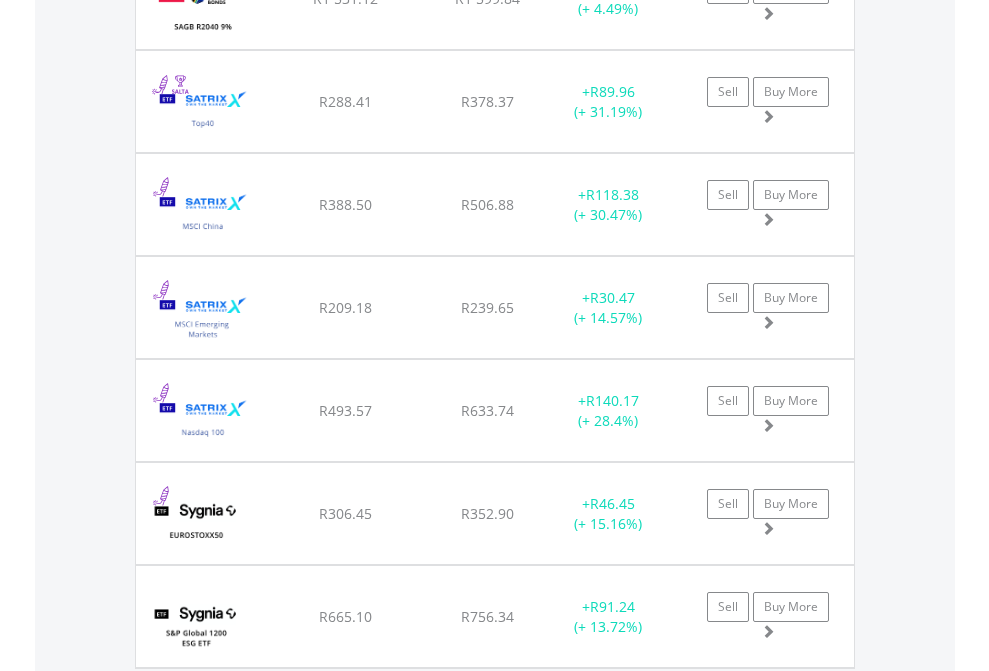 click on "EasyEquities USD" at bounding box center [818, -2076] 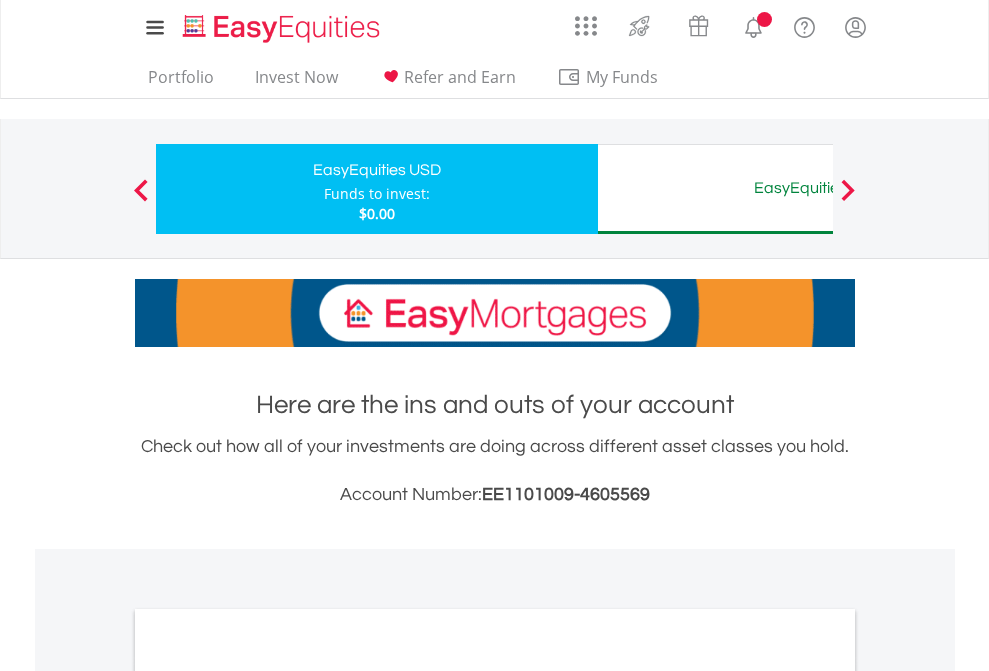 scroll, scrollTop: 0, scrollLeft: 0, axis: both 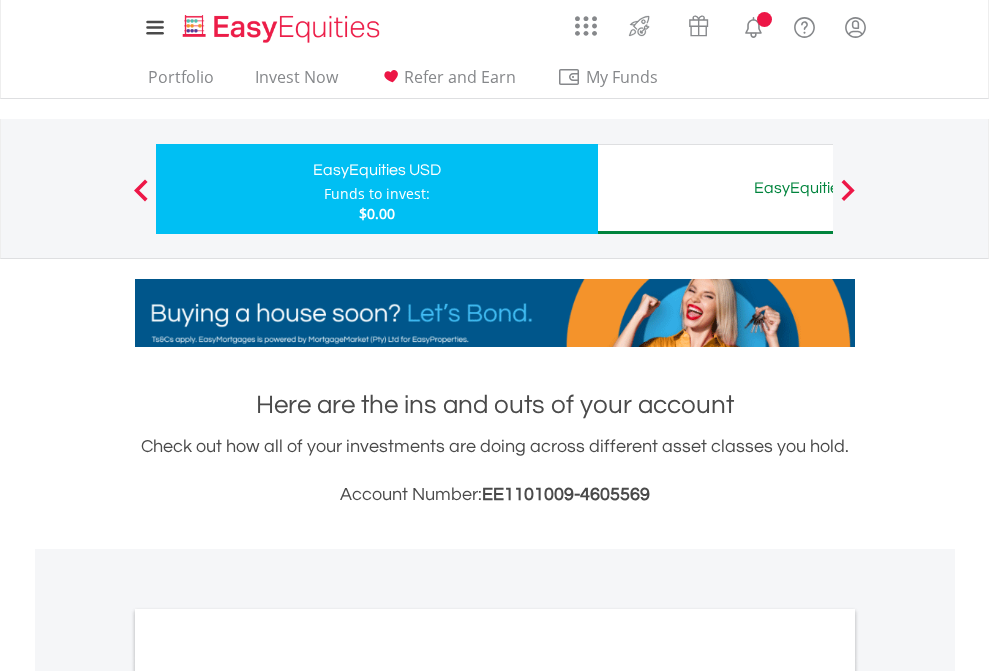 click on "All Holdings" at bounding box center (268, 1096) 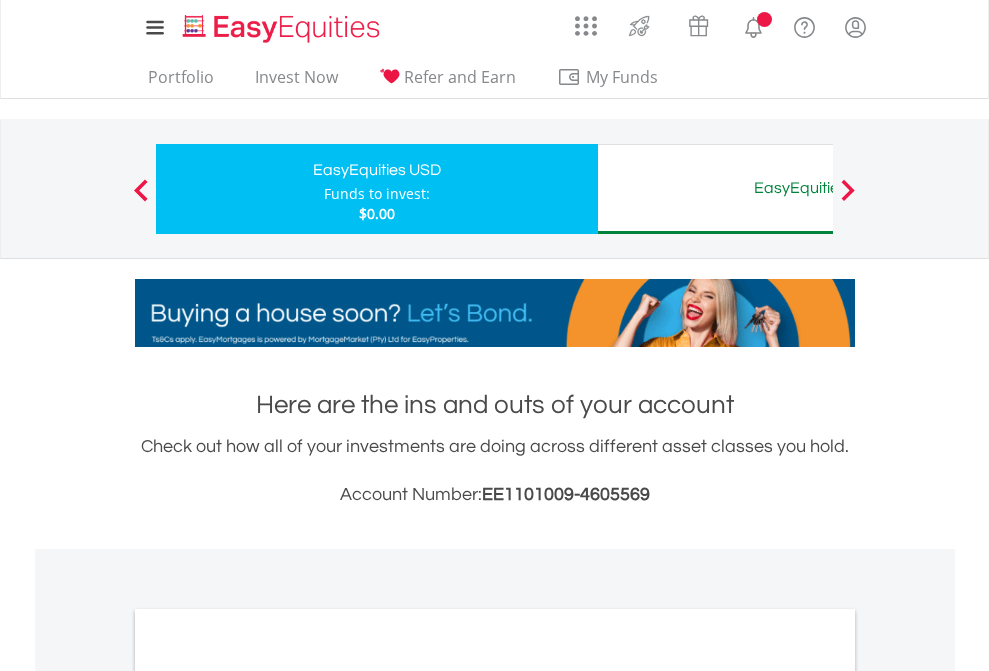 scroll, scrollTop: 1202, scrollLeft: 0, axis: vertical 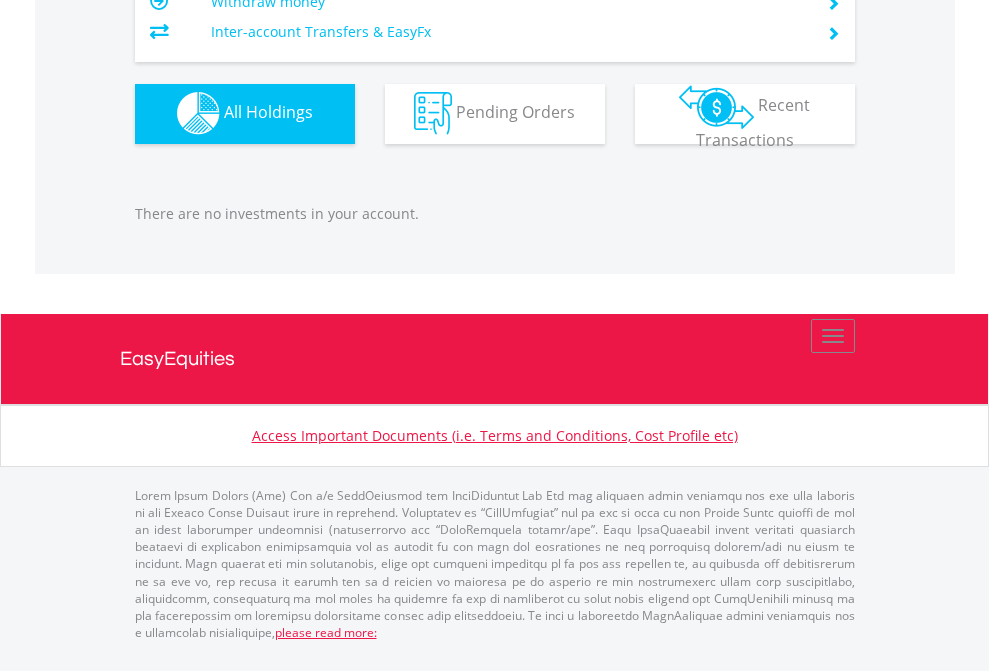 click on "EasyEquities AUD" at bounding box center (818, -1142) 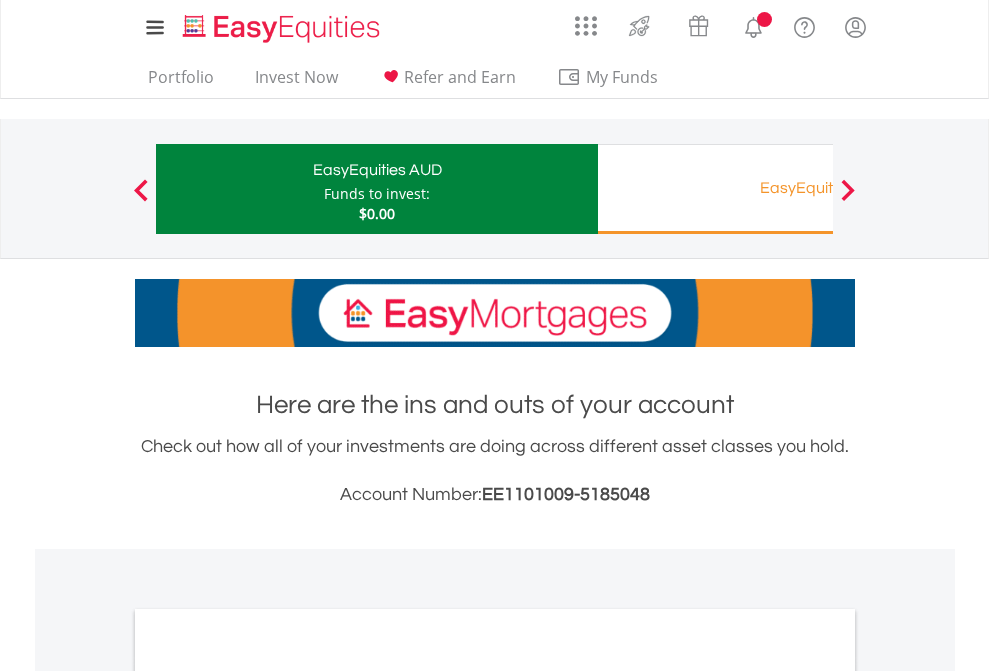 scroll, scrollTop: 0, scrollLeft: 0, axis: both 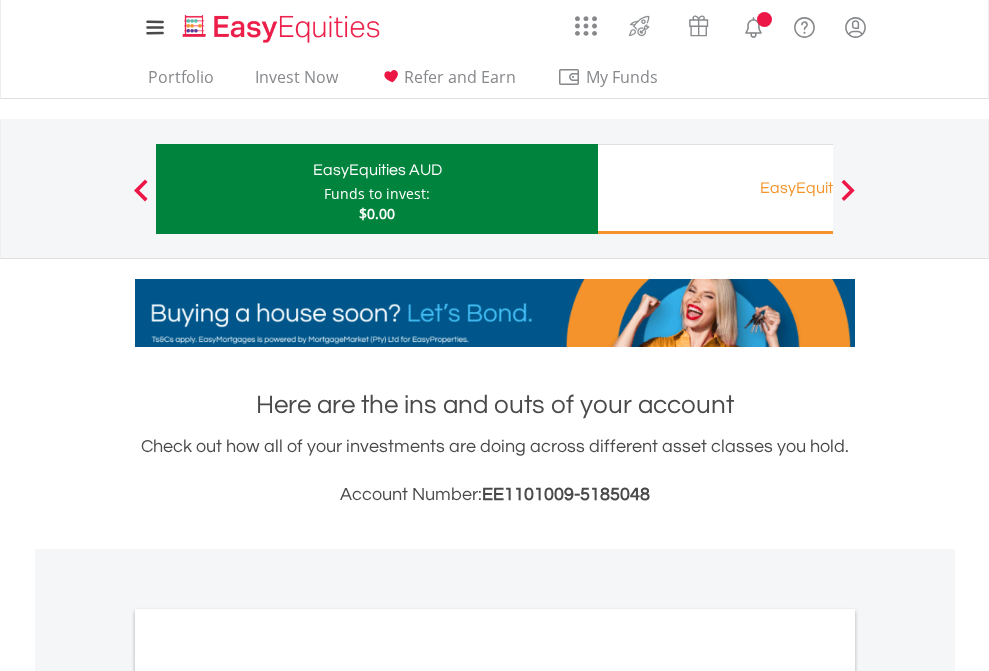 click on "All Holdings" at bounding box center [268, 1096] 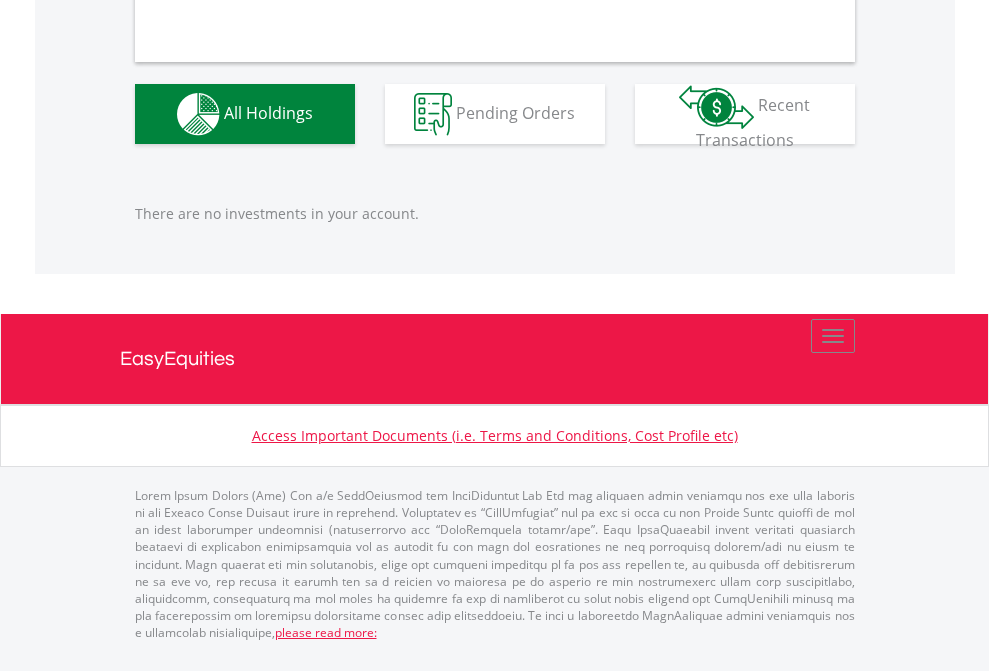 scroll, scrollTop: 1980, scrollLeft: 0, axis: vertical 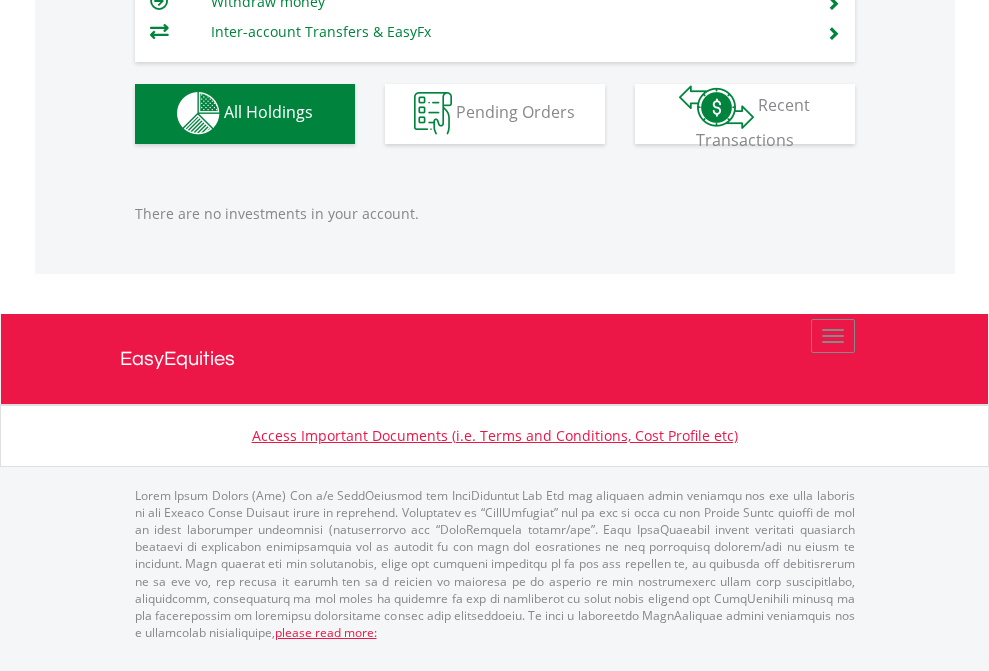 click on "EasyEquities RA" at bounding box center (818, -1142) 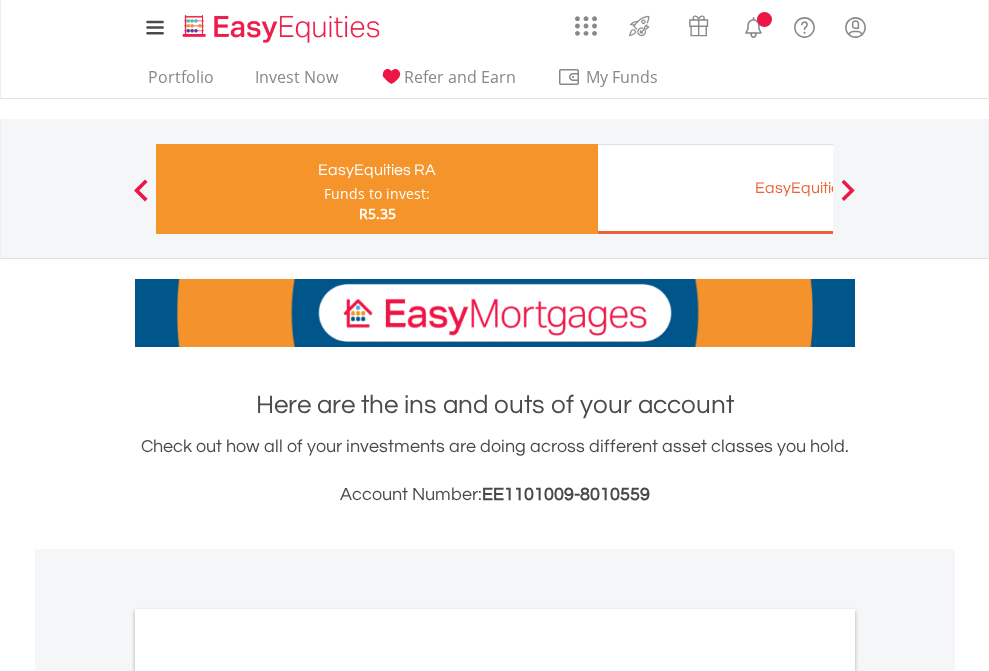 scroll, scrollTop: 0, scrollLeft: 0, axis: both 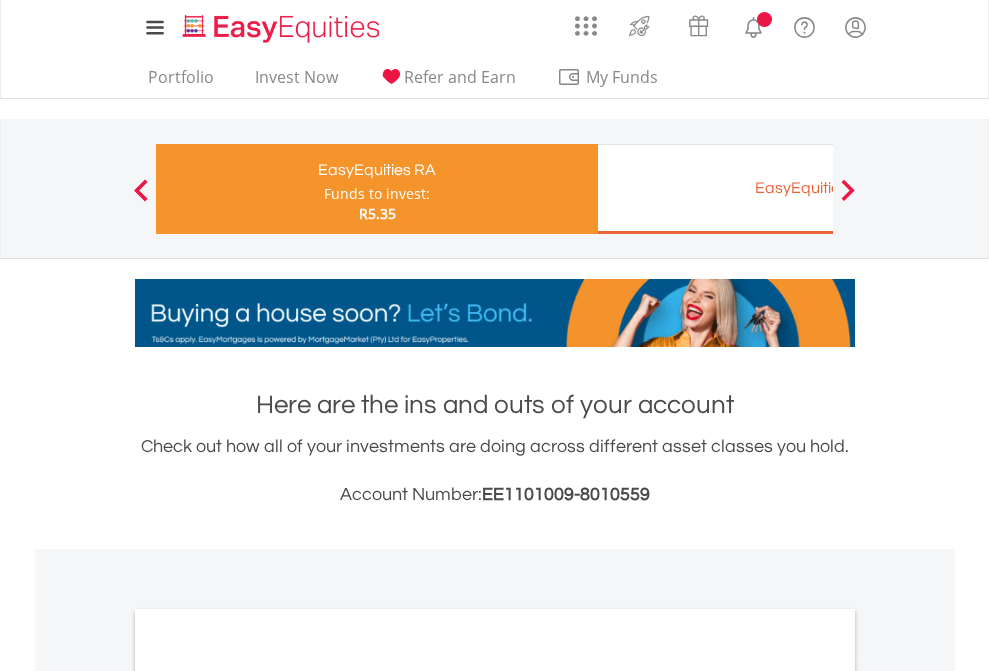 click on "All Holdings" at bounding box center (268, 1066) 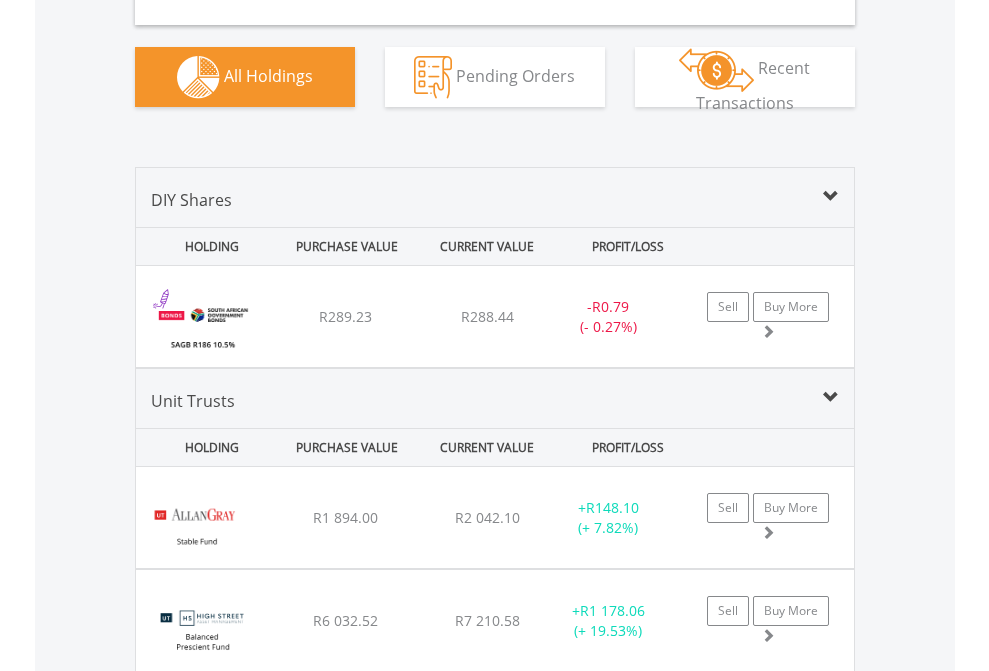 scroll, scrollTop: 1991, scrollLeft: 0, axis: vertical 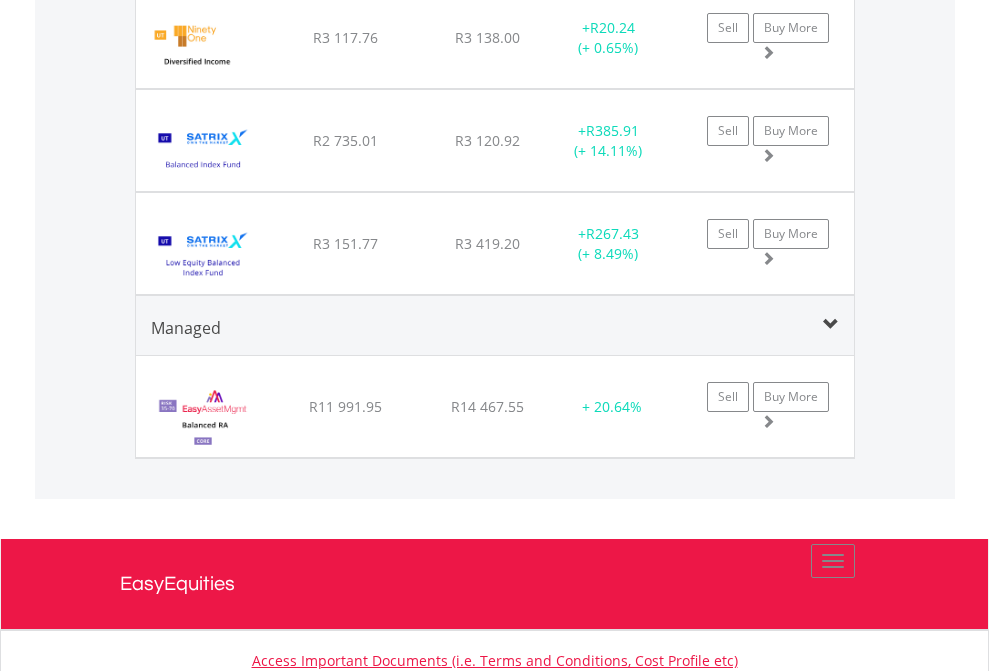 click on "EasyEquities EUR" at bounding box center (818, -1803) 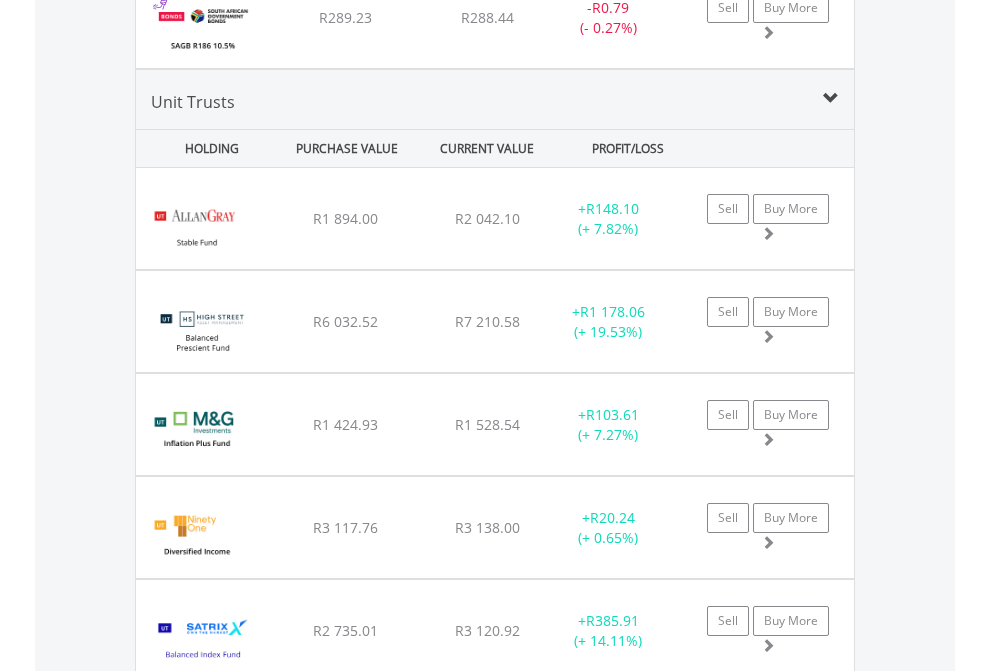 scroll, scrollTop: 144, scrollLeft: 0, axis: vertical 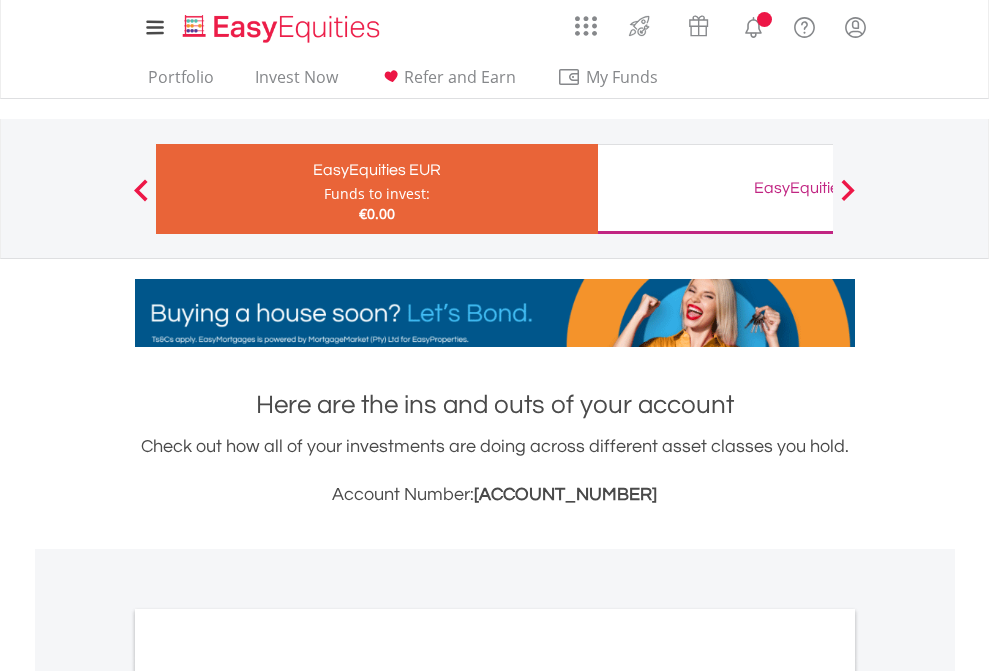 click on "All Holdings" at bounding box center [268, 1096] 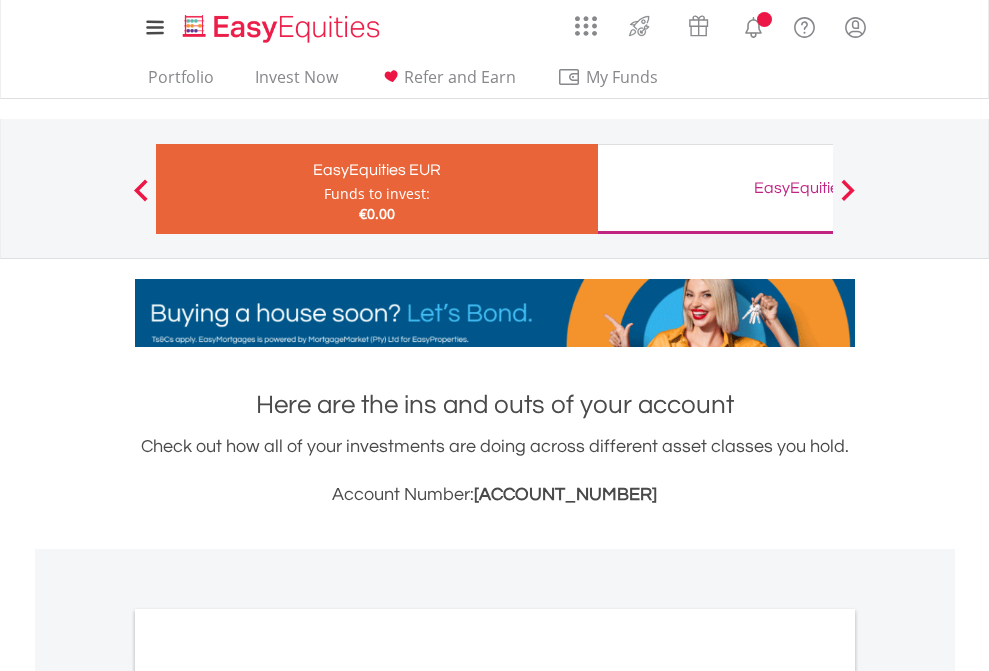 scroll, scrollTop: 1202, scrollLeft: 0, axis: vertical 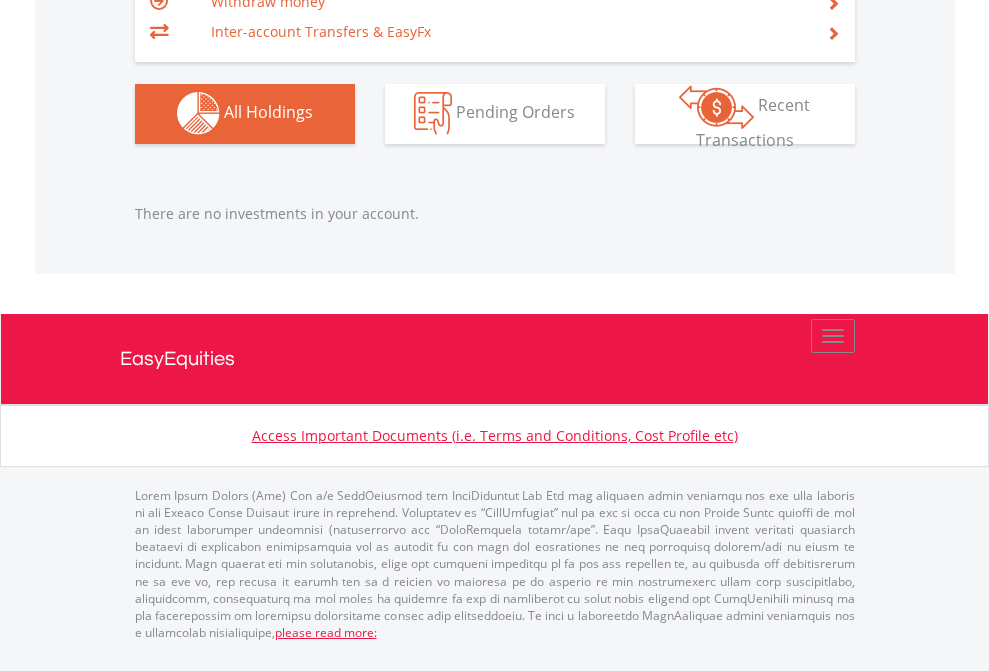 click on "EasyEquities GBP" at bounding box center [818, -1142] 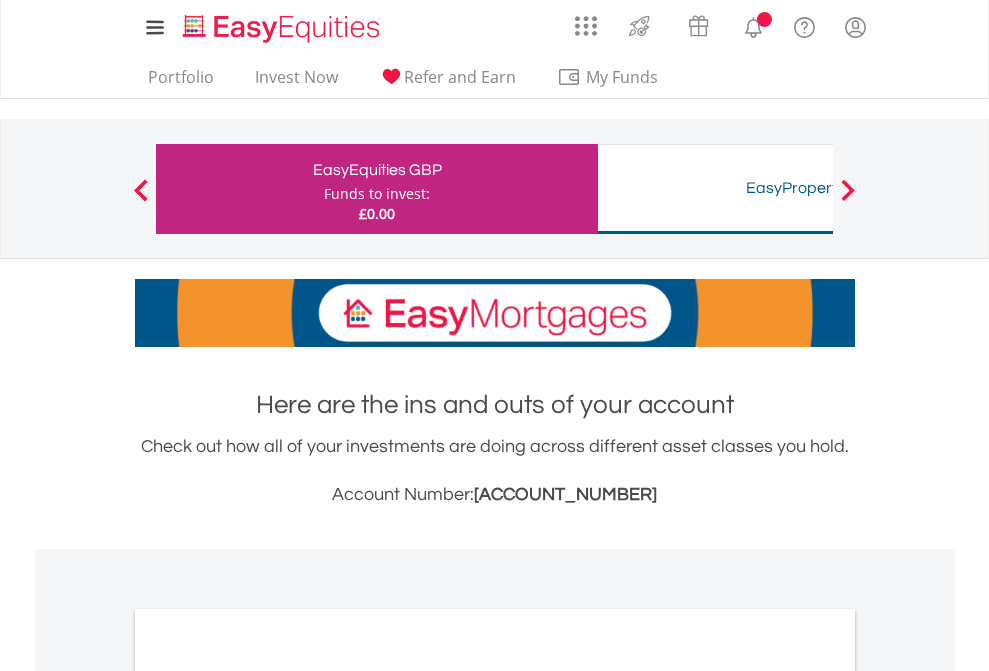 scroll, scrollTop: 0, scrollLeft: 0, axis: both 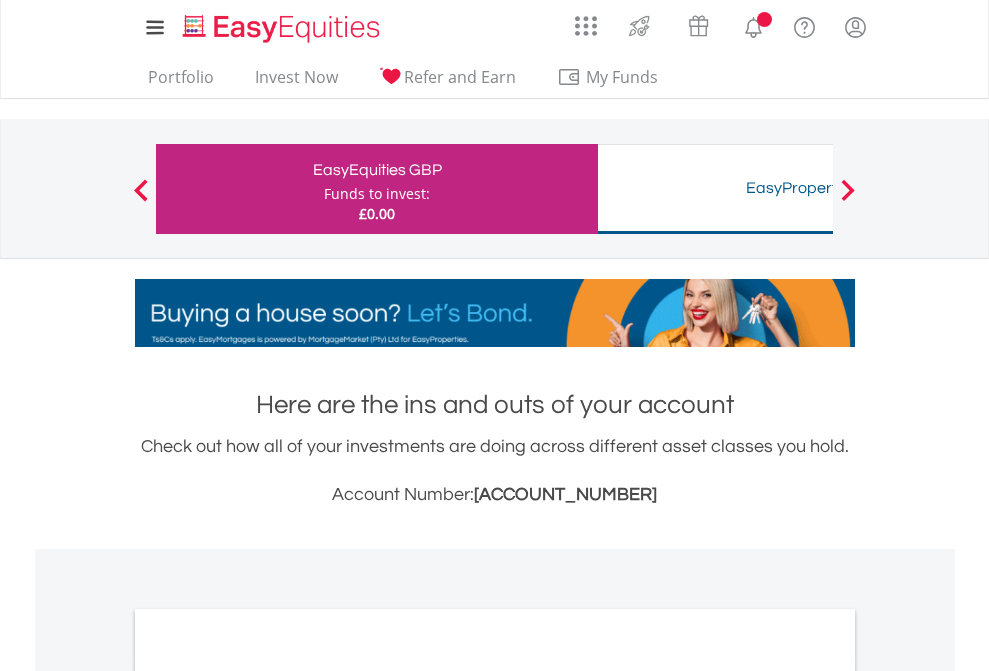 click on "All Holdings" at bounding box center [268, 1096] 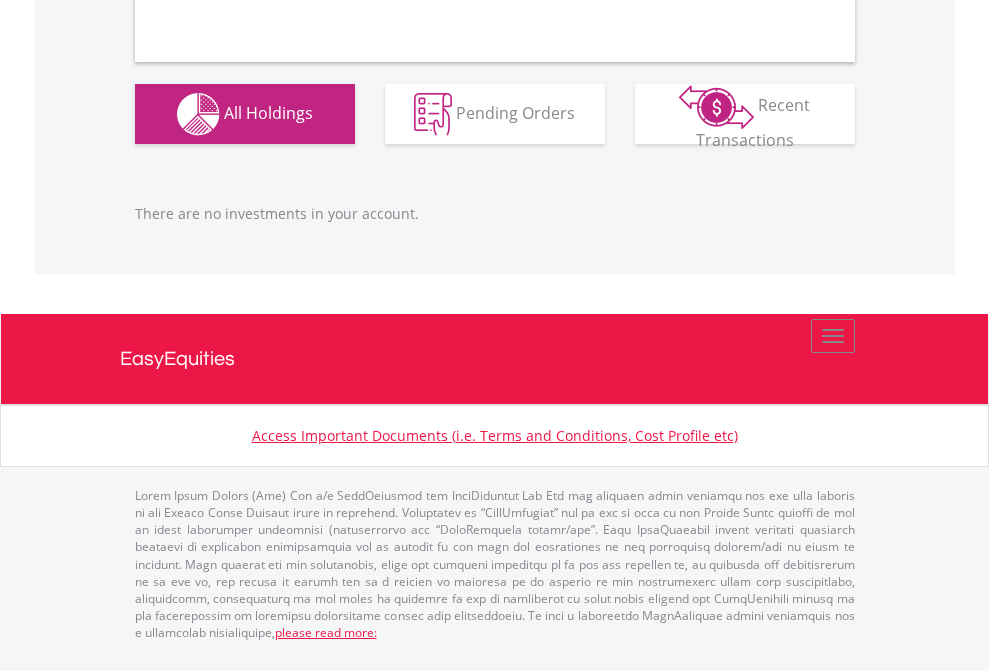 scroll, scrollTop: 1980, scrollLeft: 0, axis: vertical 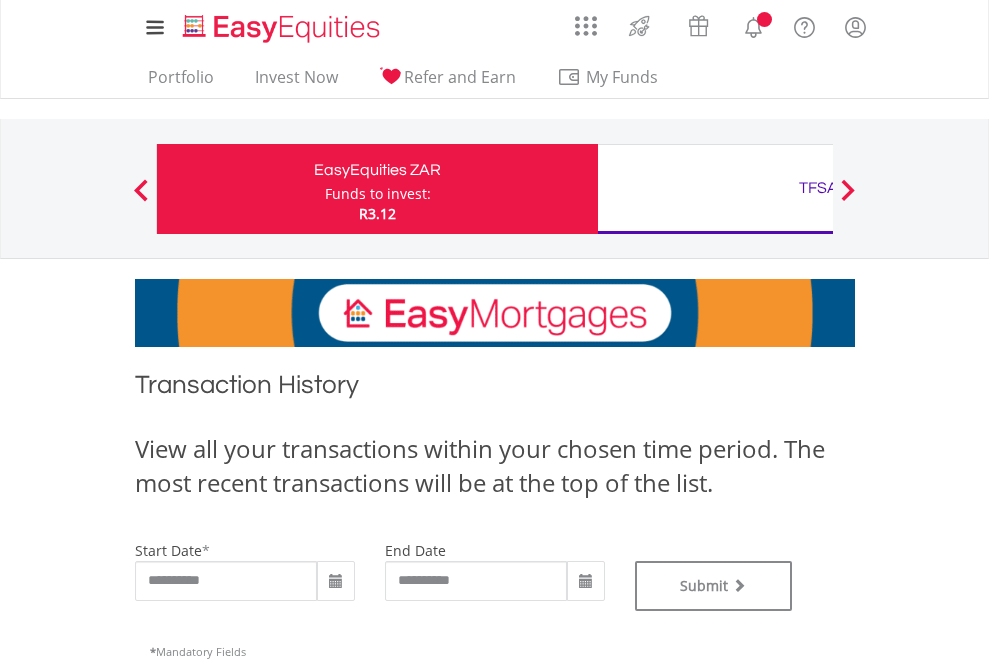 type on "**********" 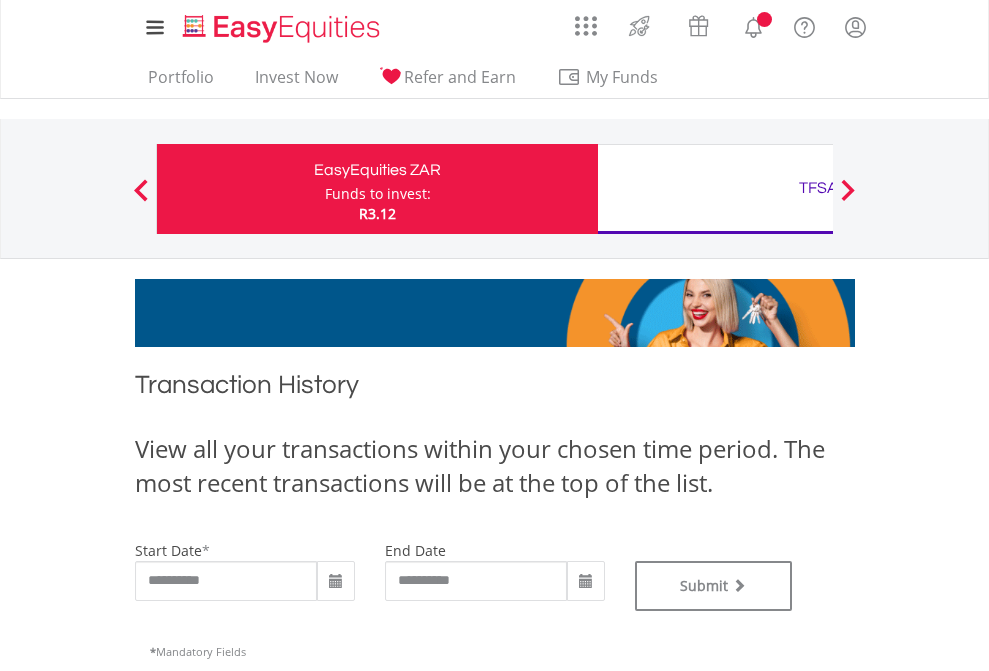 type on "**********" 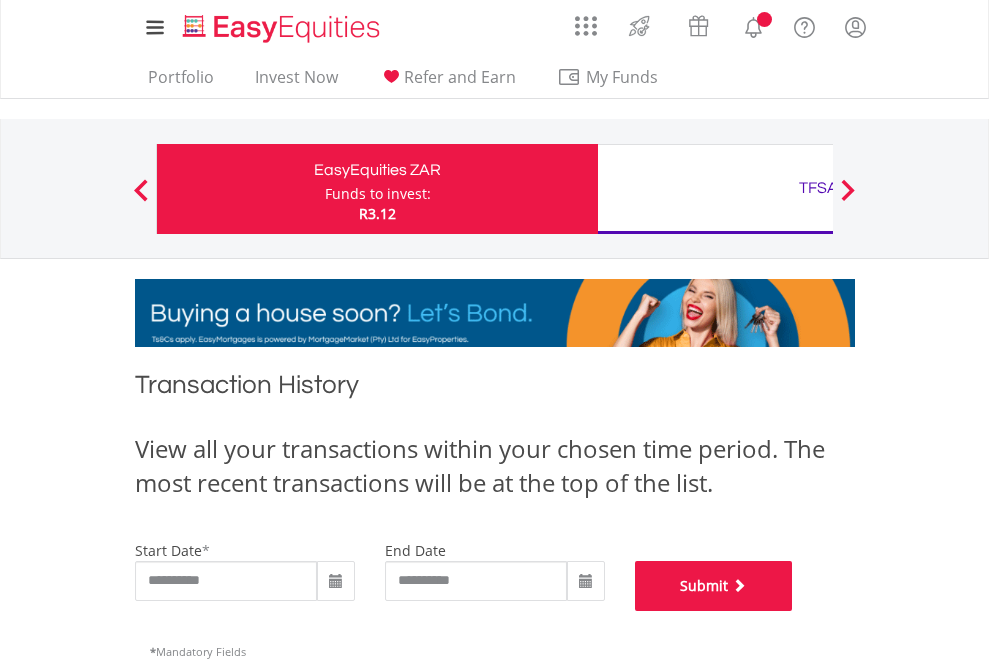 click on "Submit" at bounding box center [714, 586] 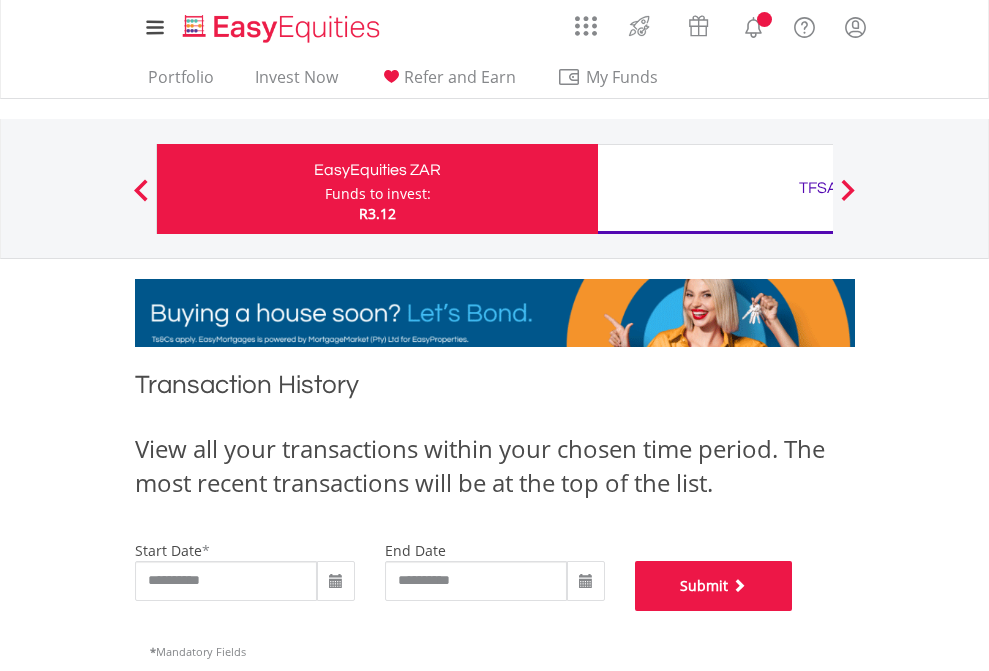 scroll, scrollTop: 811, scrollLeft: 0, axis: vertical 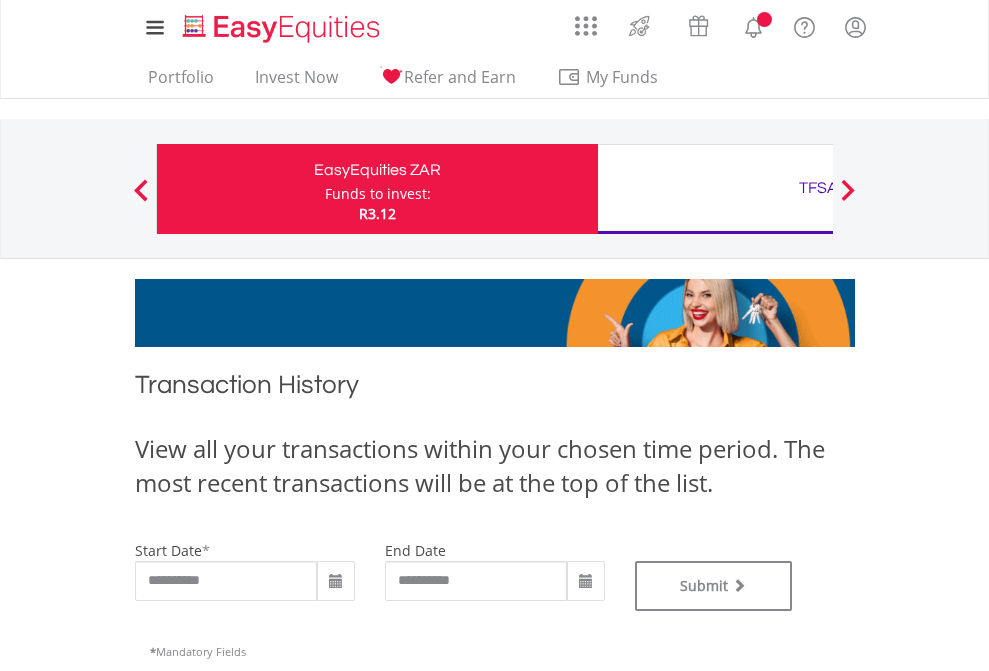 click on "TFSA" at bounding box center [818, 188] 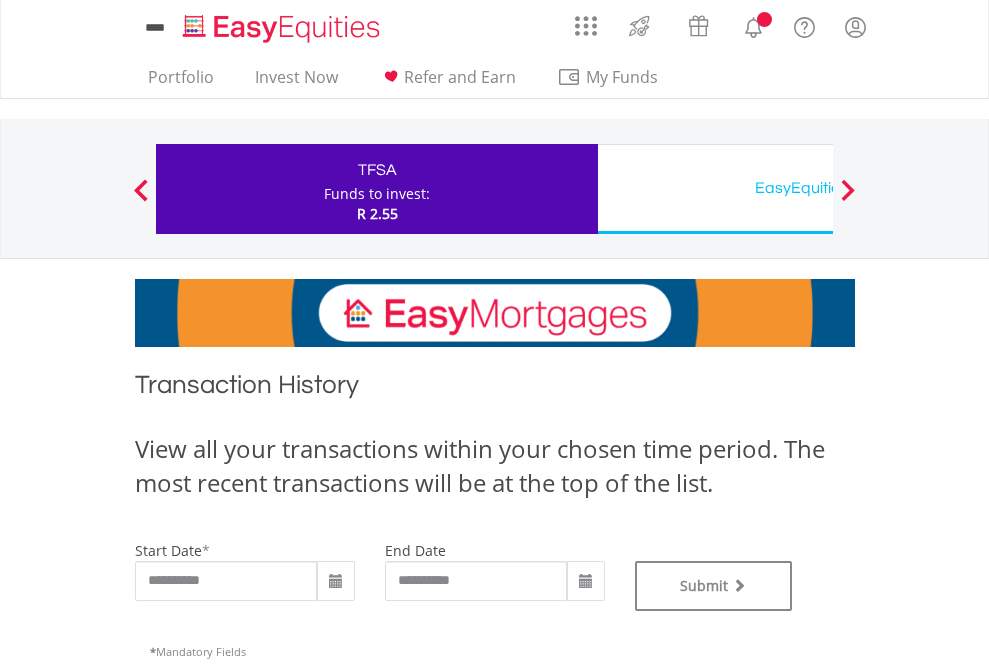 scroll, scrollTop: 0, scrollLeft: 0, axis: both 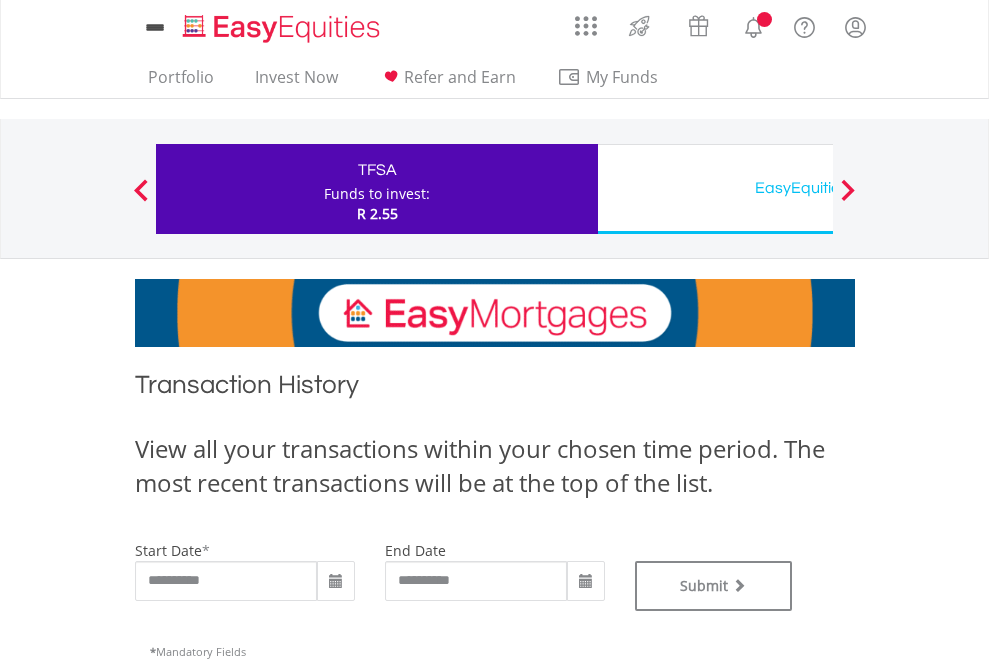 type on "**********" 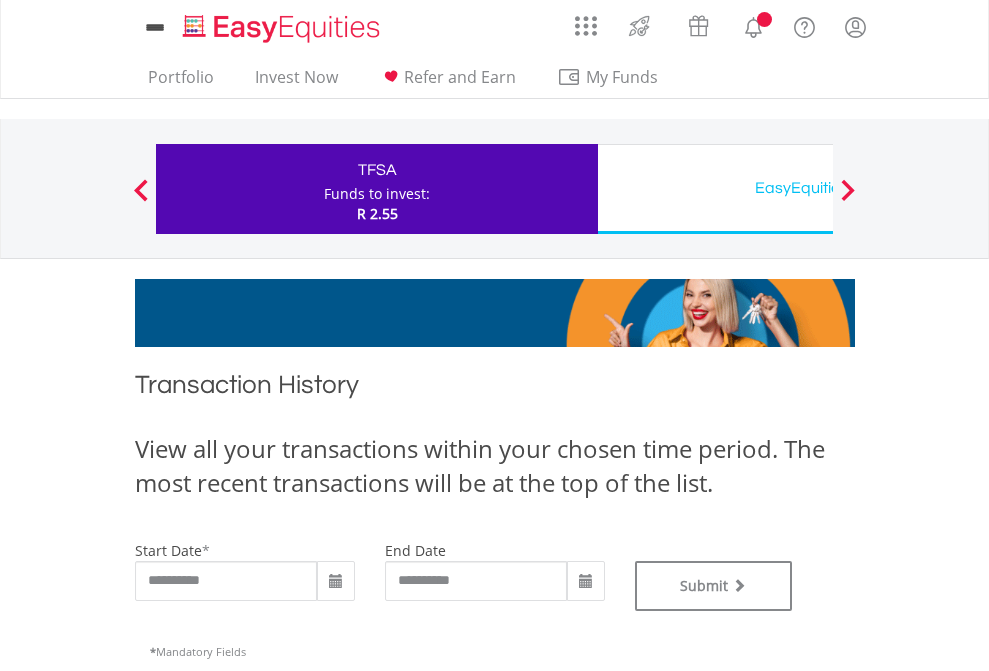 type on "**********" 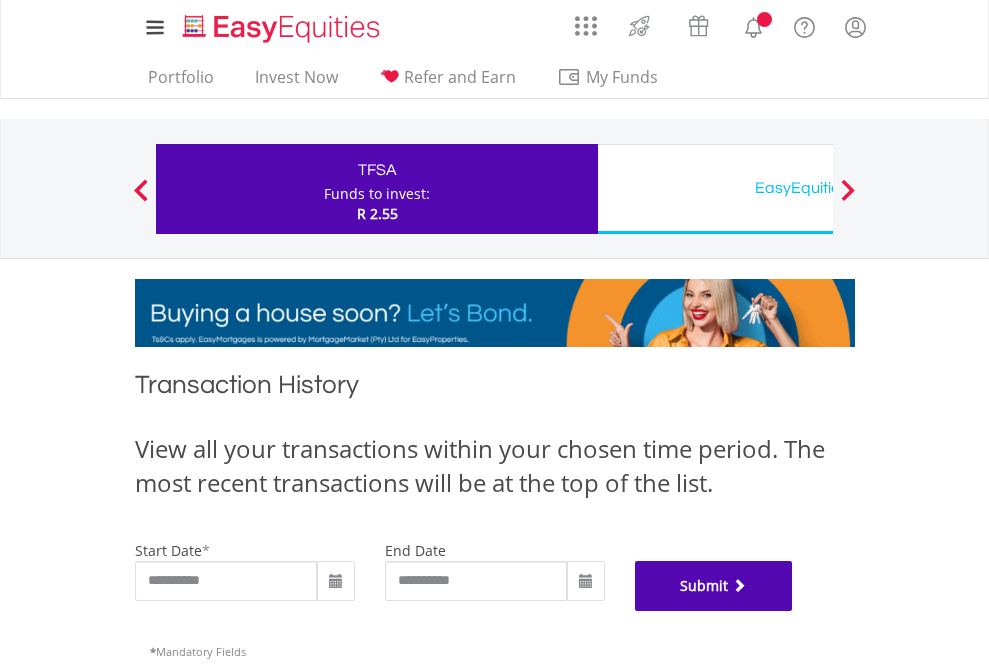 click on "Submit" at bounding box center (714, 586) 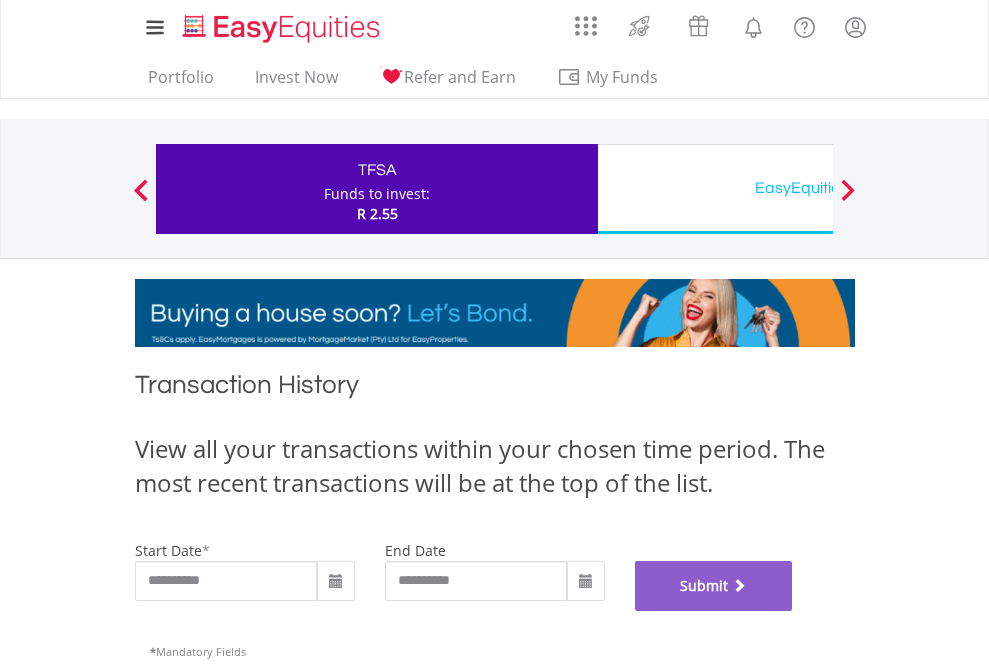scroll, scrollTop: 811, scrollLeft: 0, axis: vertical 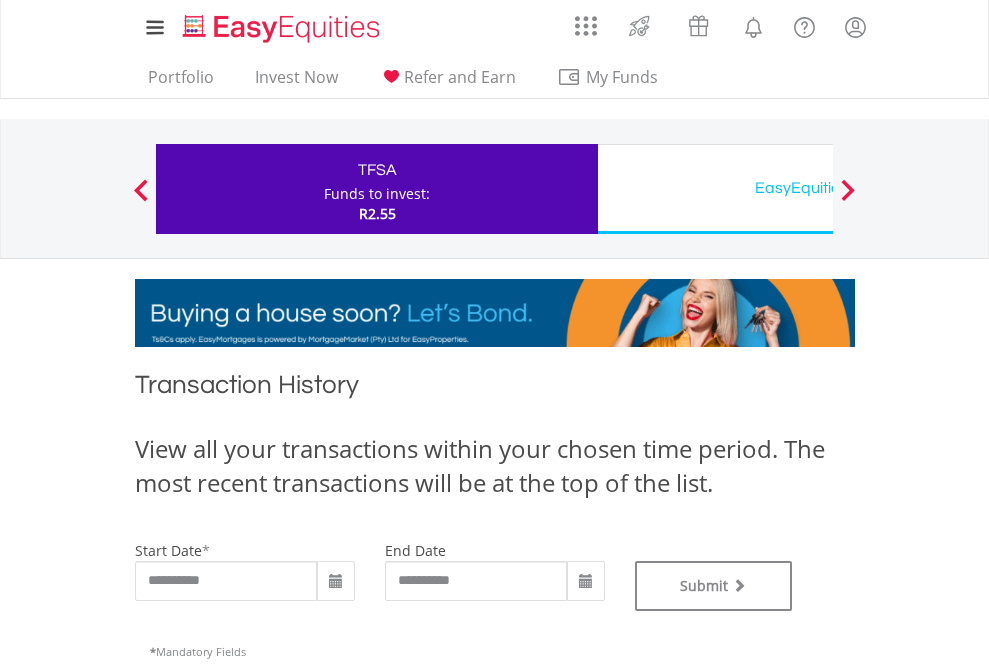 click on "EasyEquities USD" at bounding box center [818, 188] 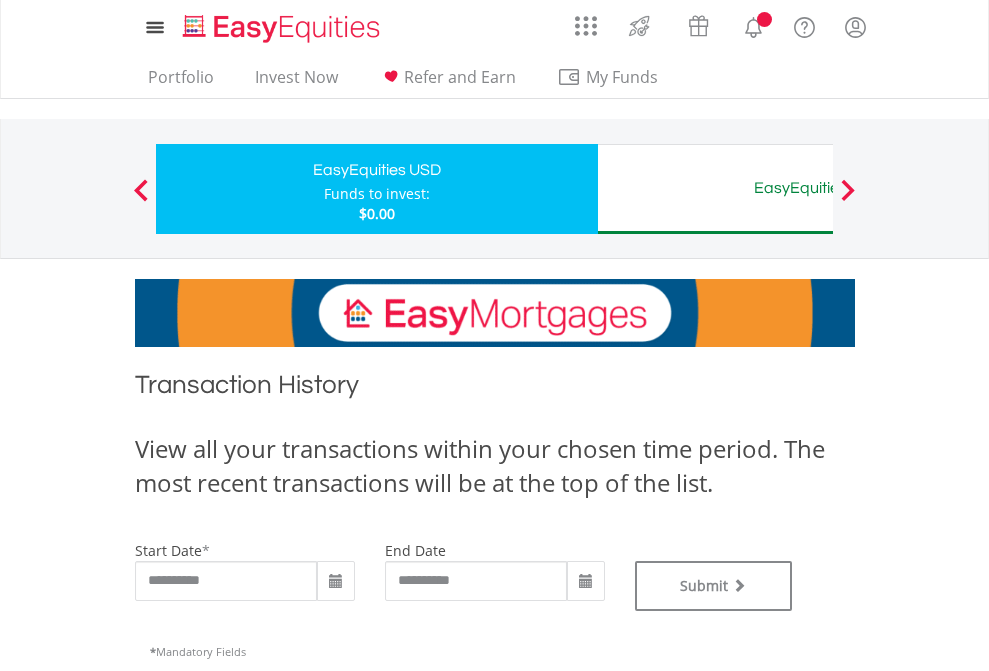 scroll, scrollTop: 0, scrollLeft: 0, axis: both 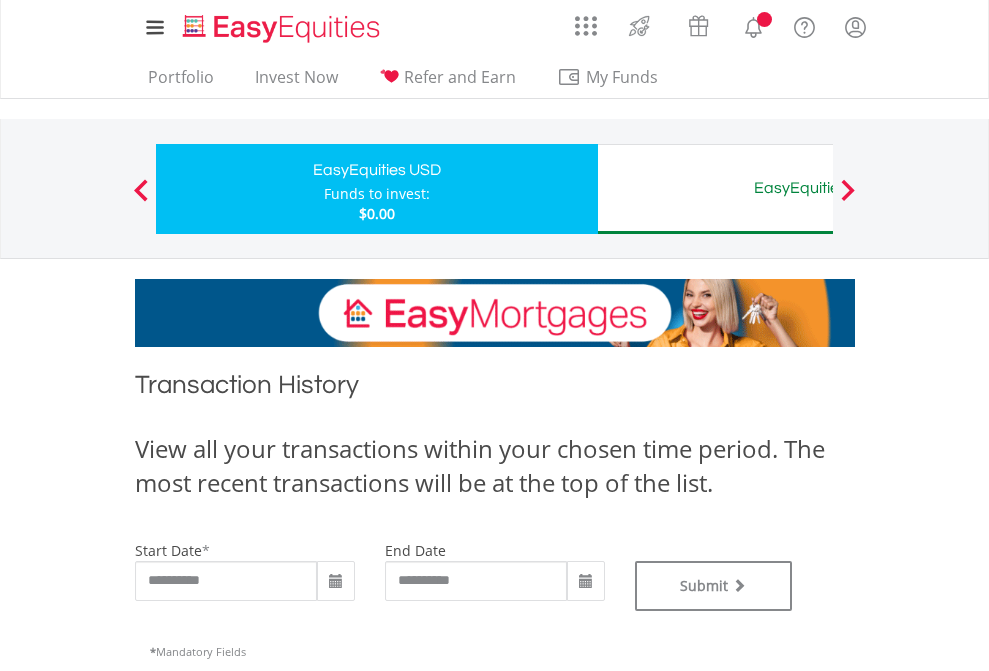 type on "**********" 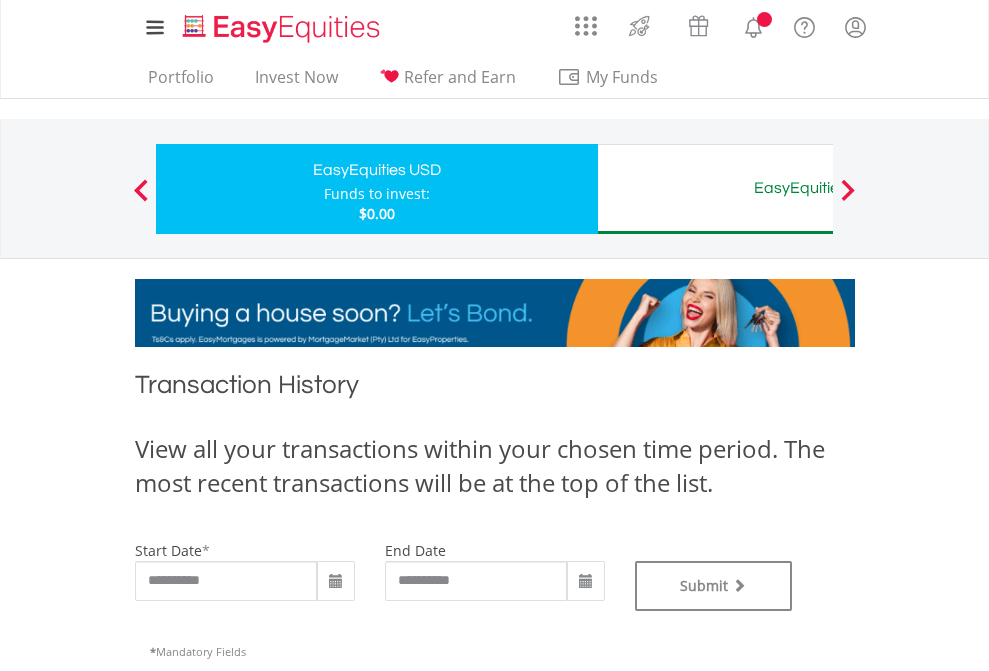 type on "**********" 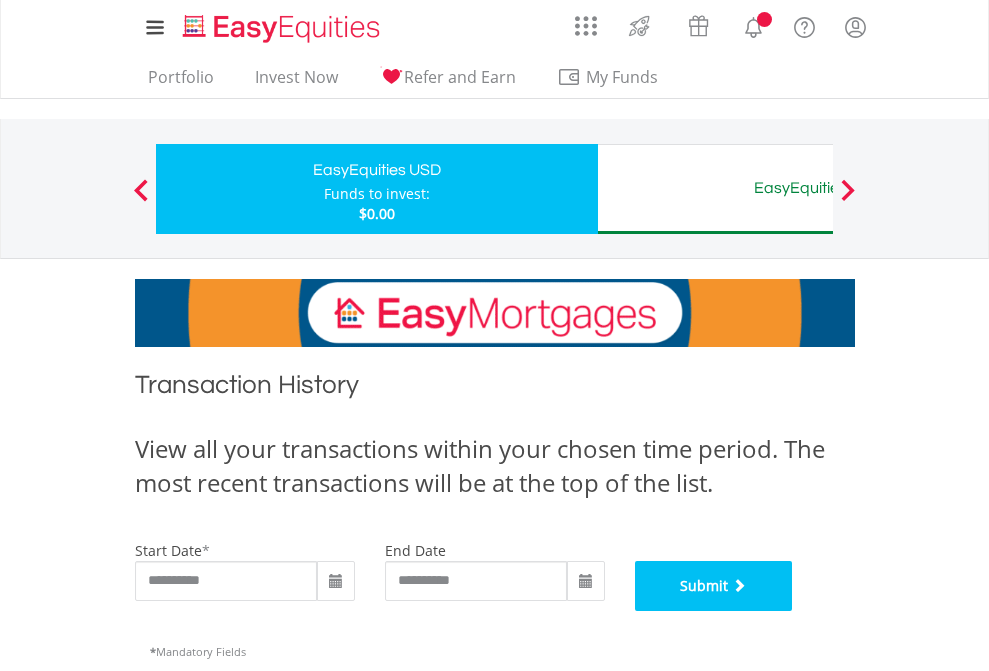 click on "Submit" at bounding box center [714, 586] 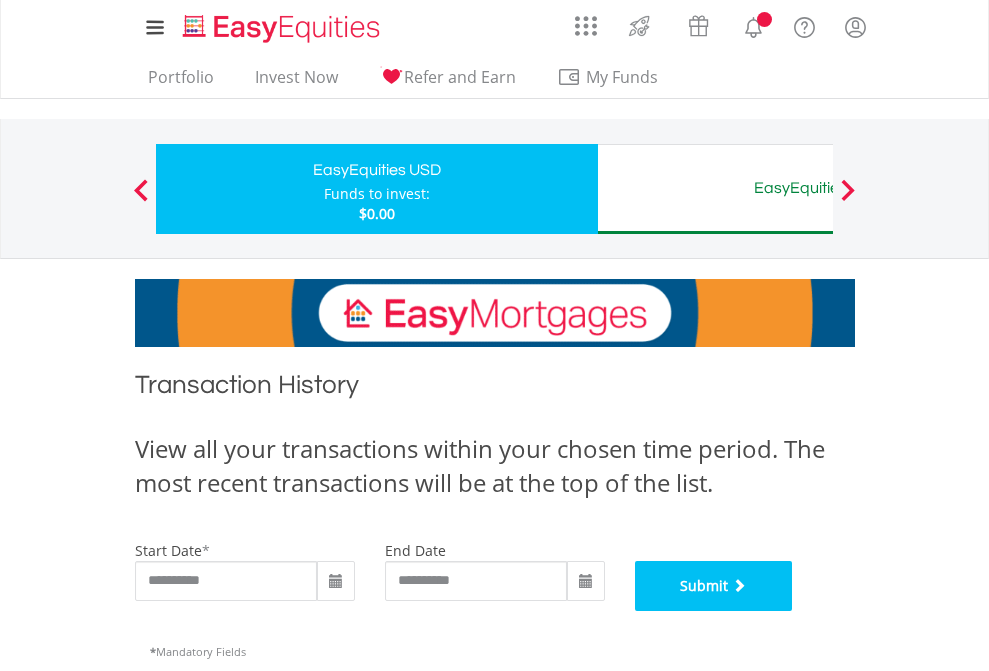 scroll, scrollTop: 811, scrollLeft: 0, axis: vertical 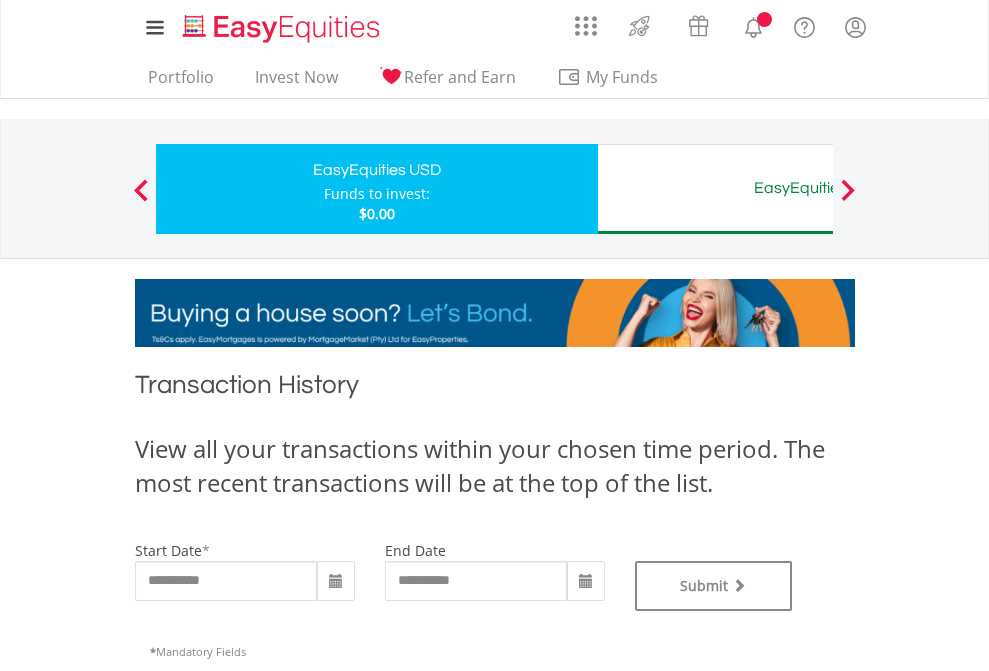 click on "EasyEquities AUD" at bounding box center [818, 188] 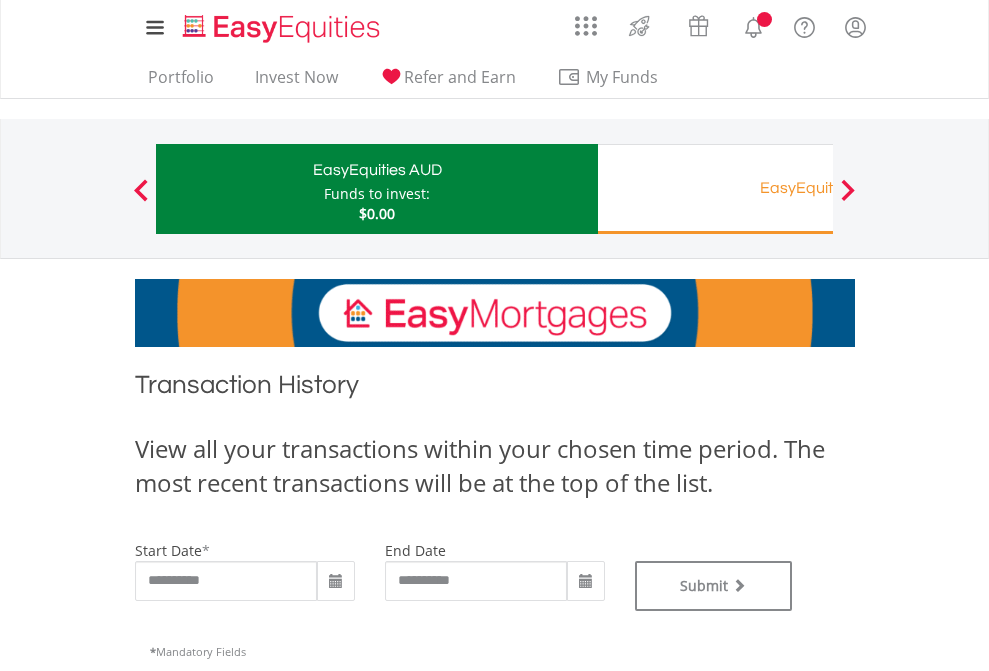 scroll, scrollTop: 0, scrollLeft: 0, axis: both 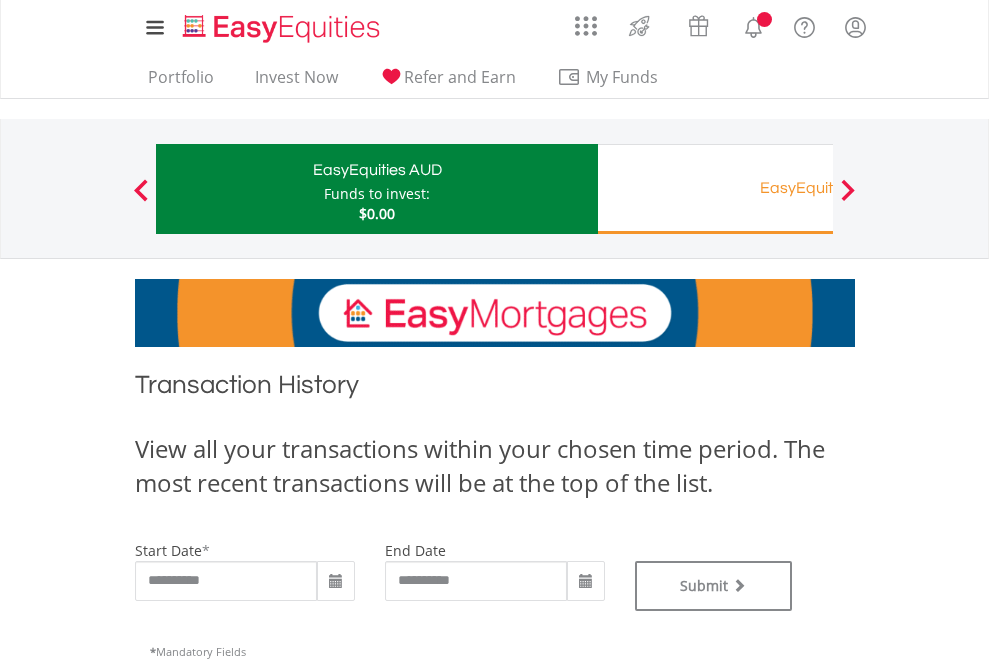 type on "**********" 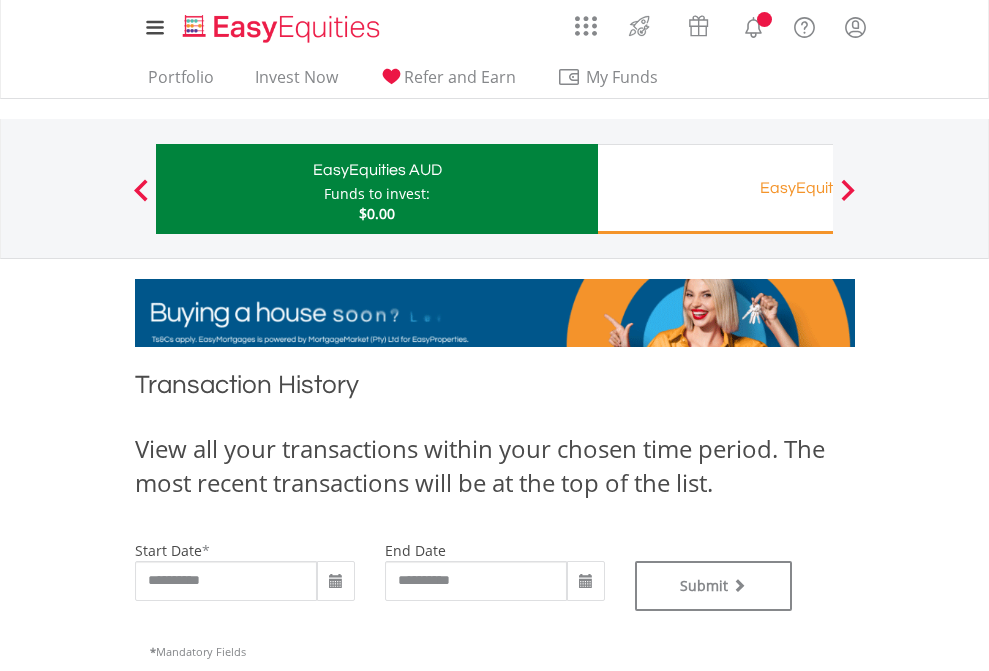 type on "**********" 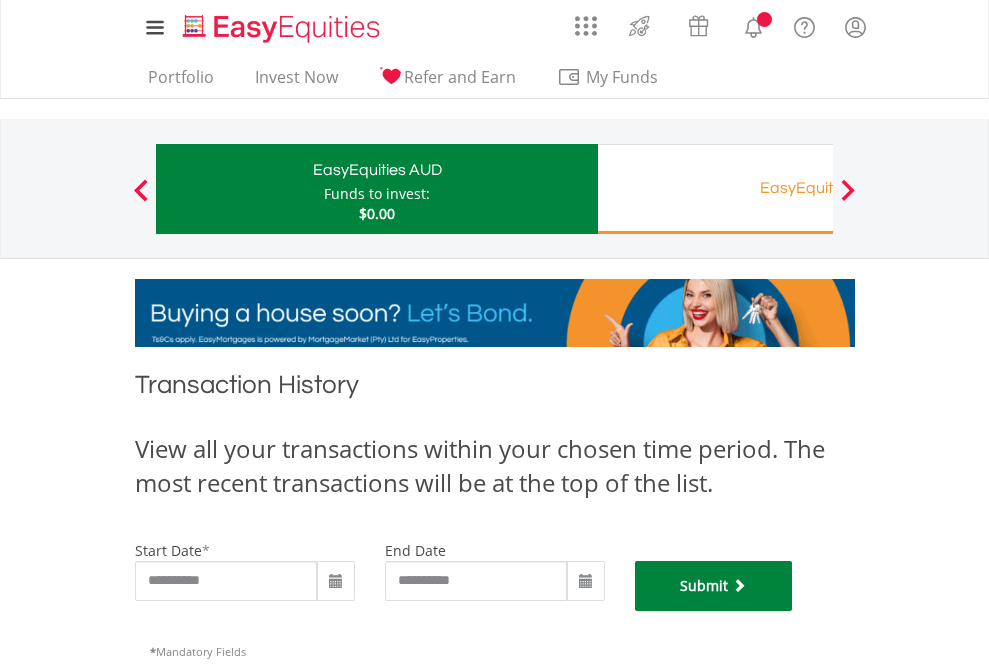 click on "Submit" at bounding box center [714, 586] 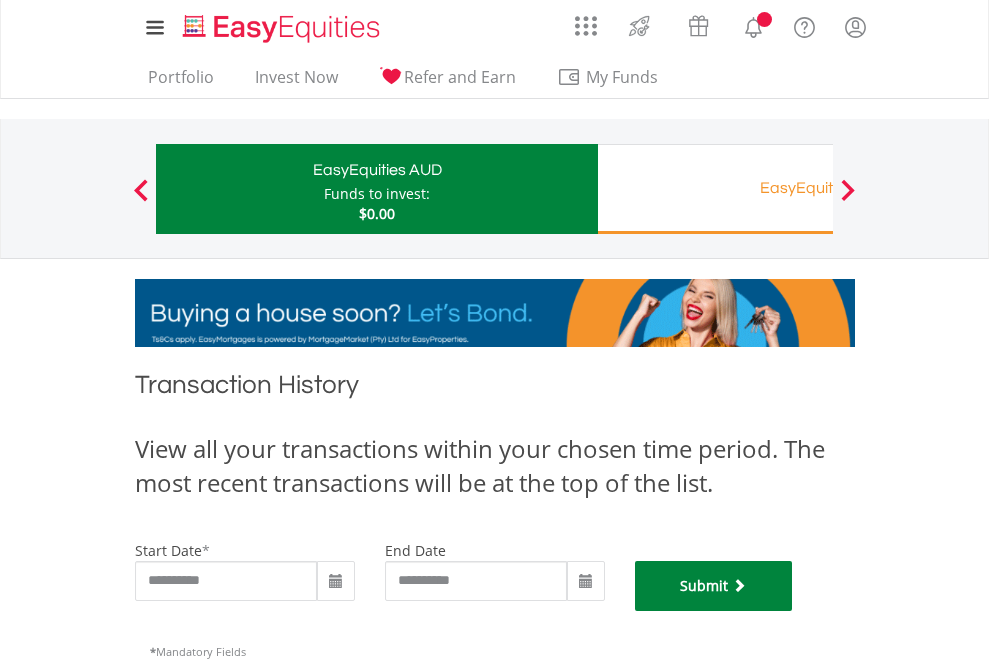 scroll, scrollTop: 811, scrollLeft: 0, axis: vertical 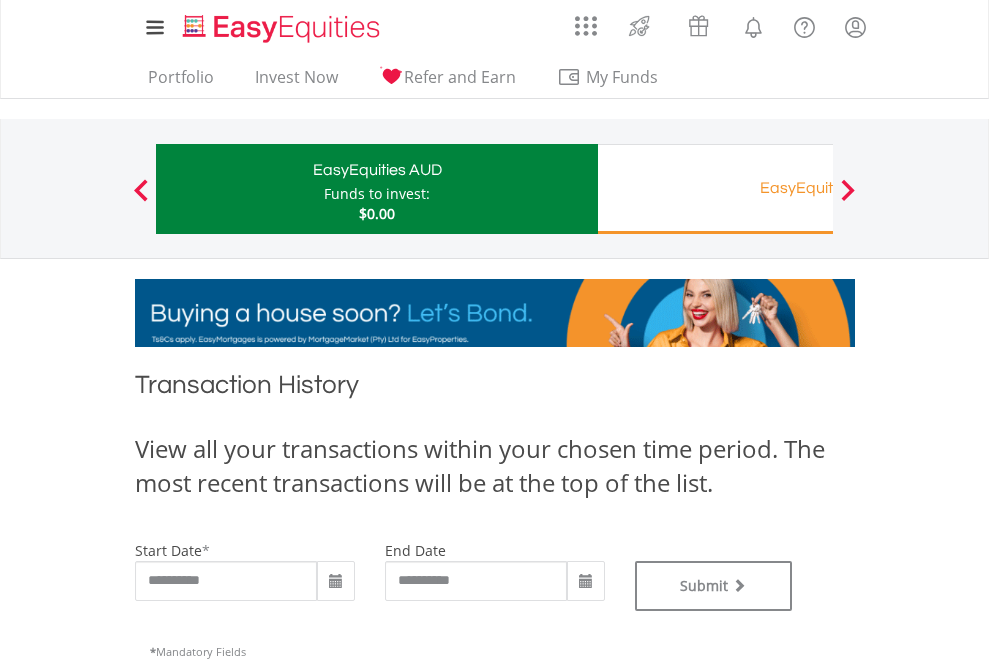 click on "EasyEquities RA" at bounding box center (818, 188) 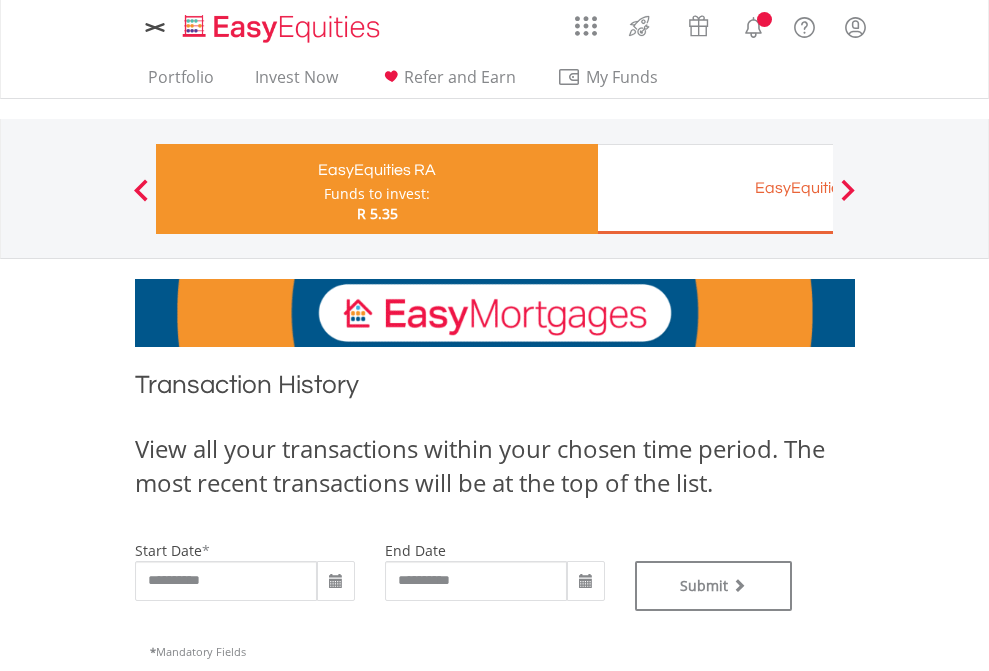 type on "**********" 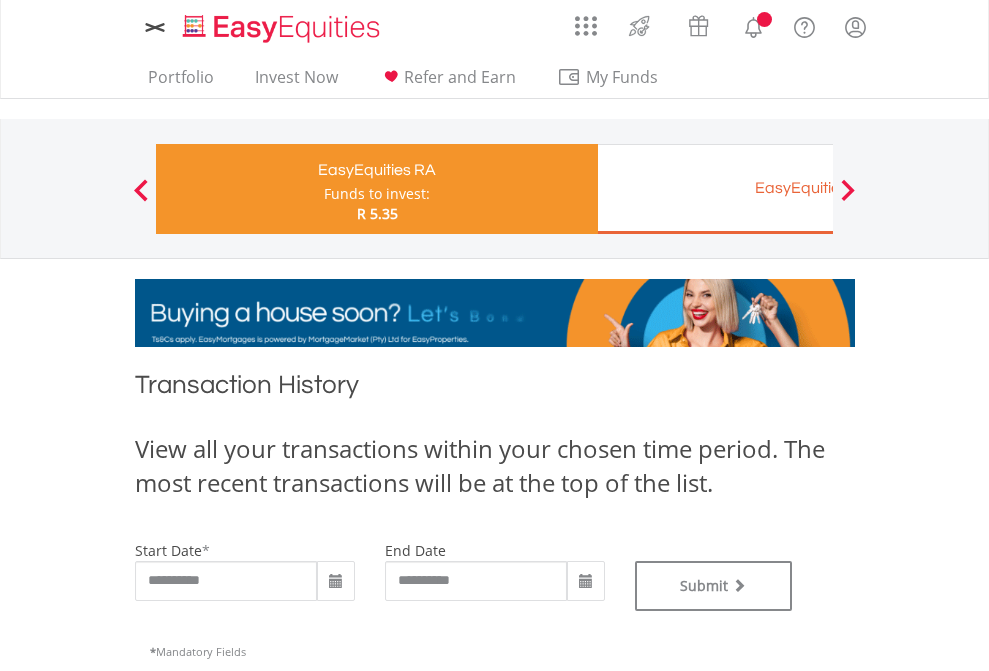 scroll, scrollTop: 0, scrollLeft: 0, axis: both 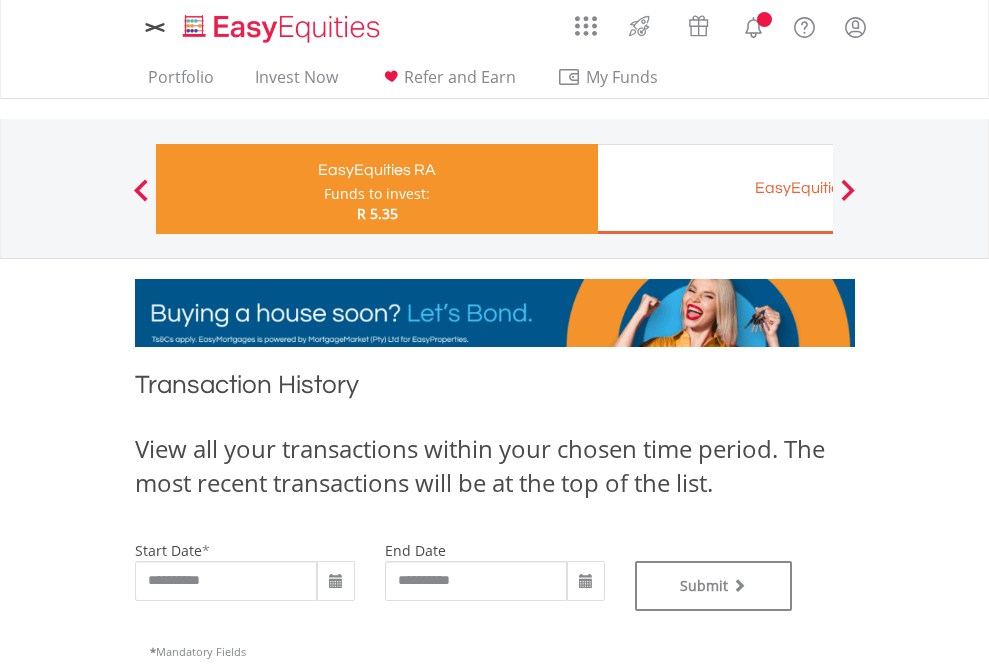 type on "**********" 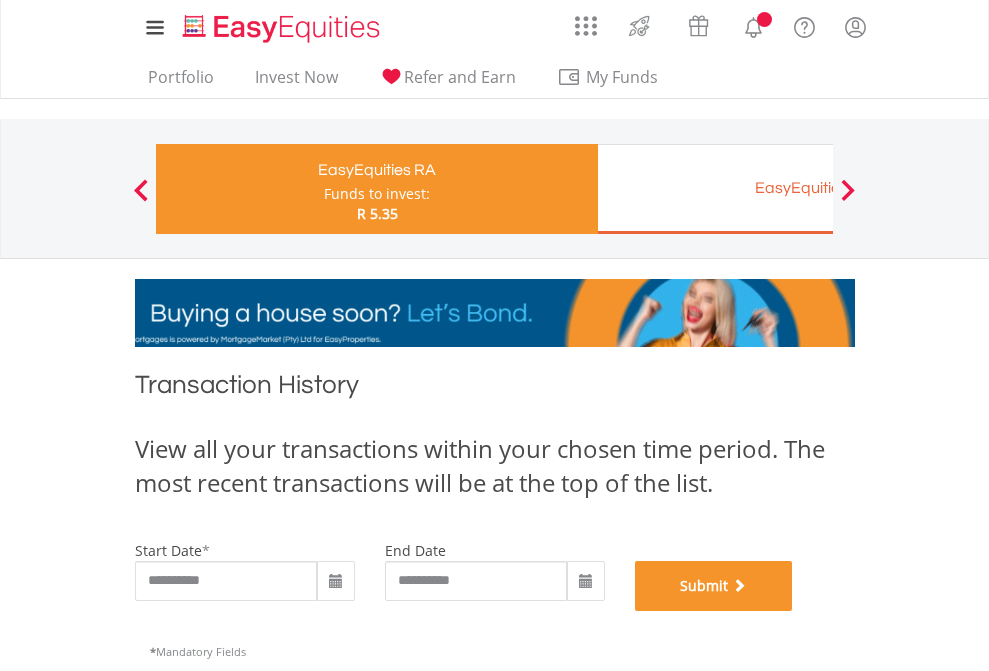 click on "Submit" at bounding box center (714, 586) 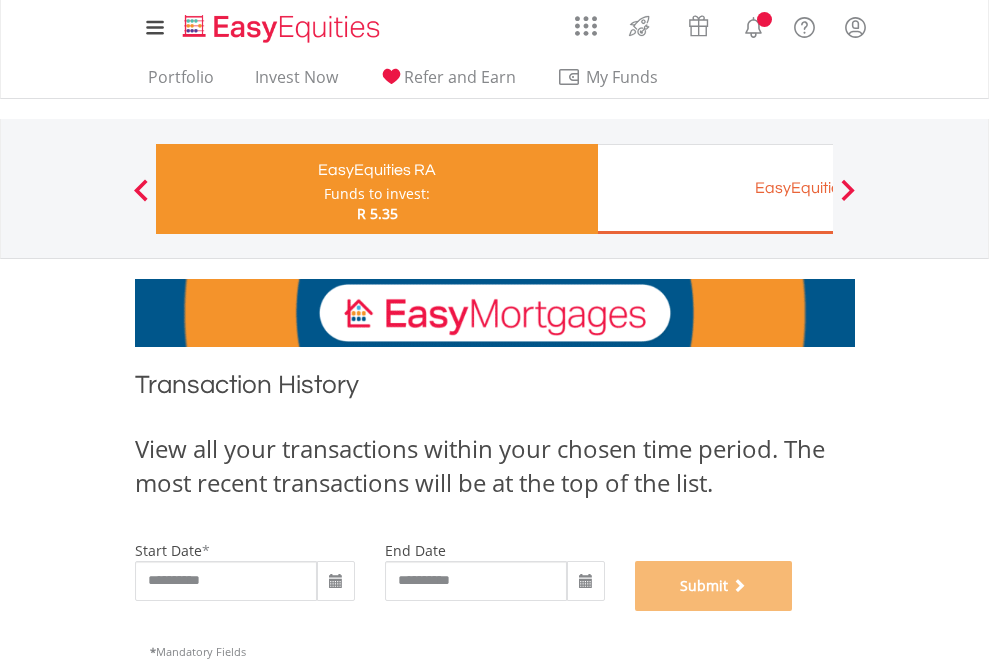 scroll, scrollTop: 811, scrollLeft: 0, axis: vertical 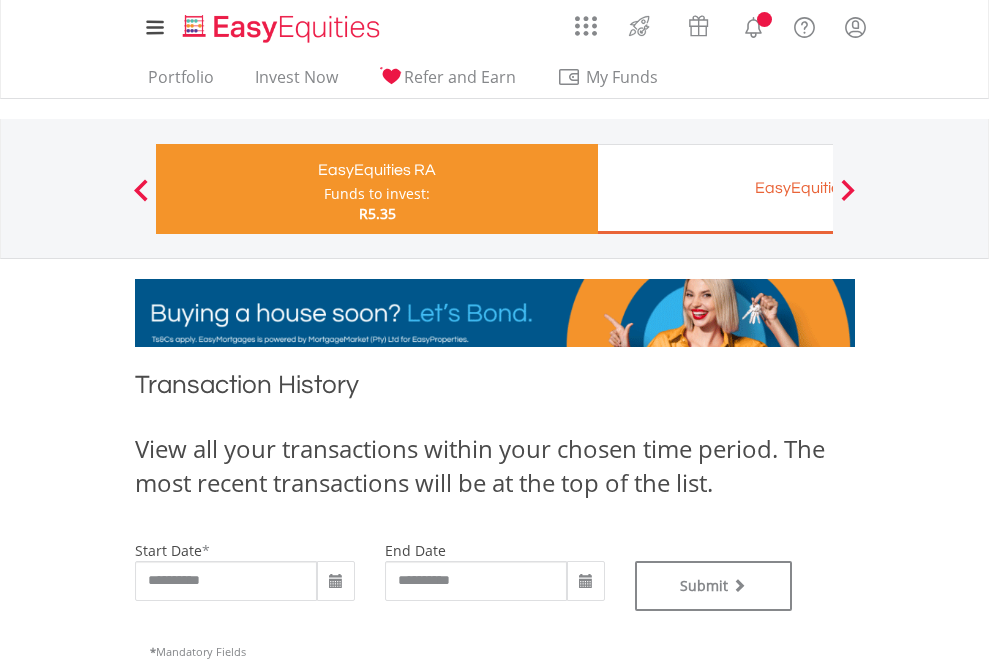 click on "EasyEquities EUR" at bounding box center [818, 188] 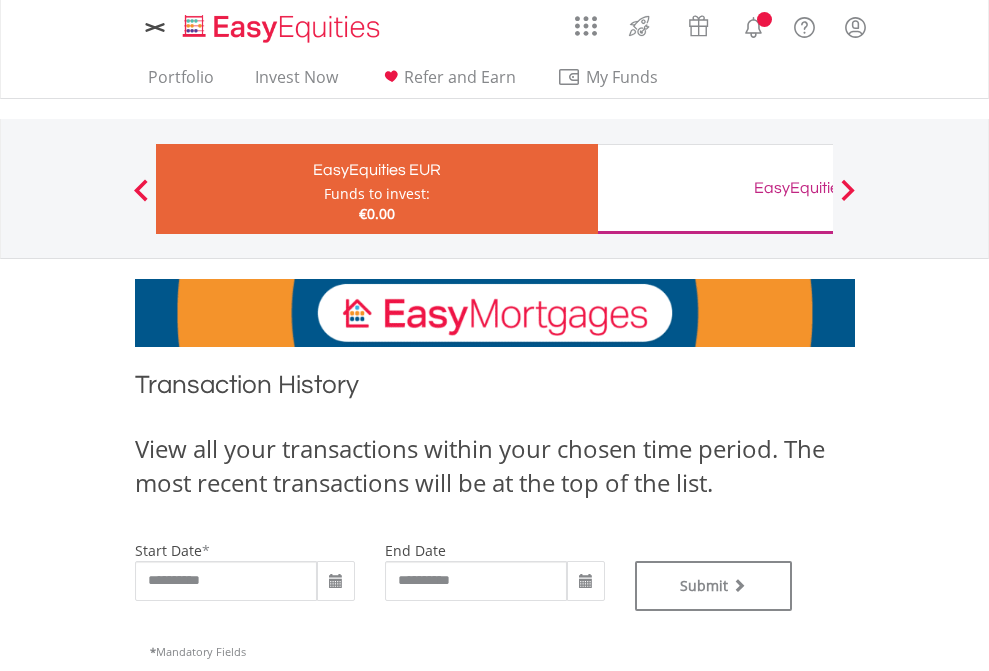 scroll, scrollTop: 0, scrollLeft: 0, axis: both 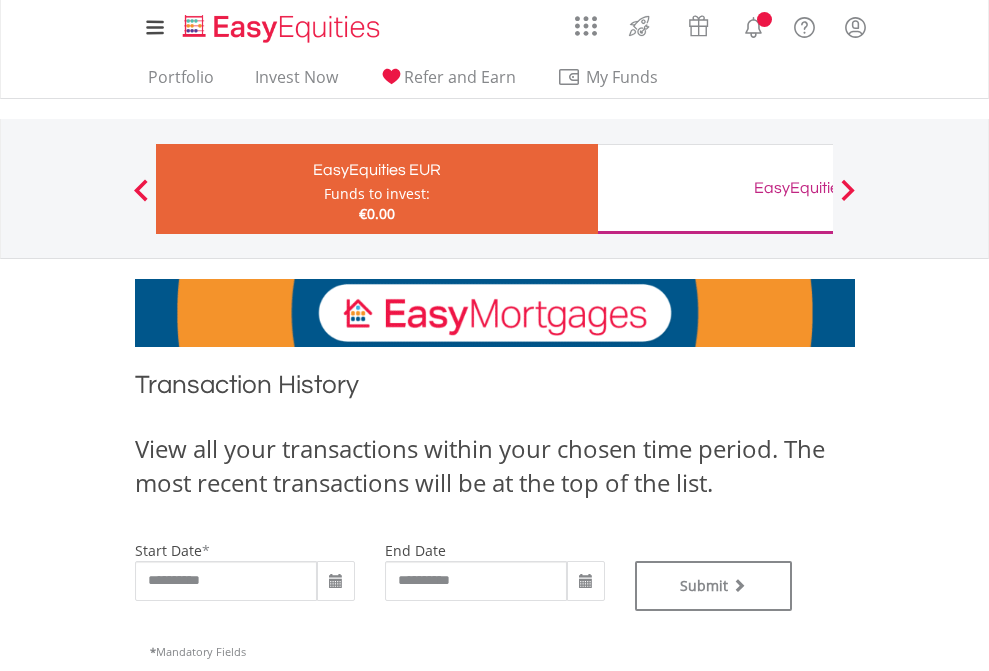 type on "**********" 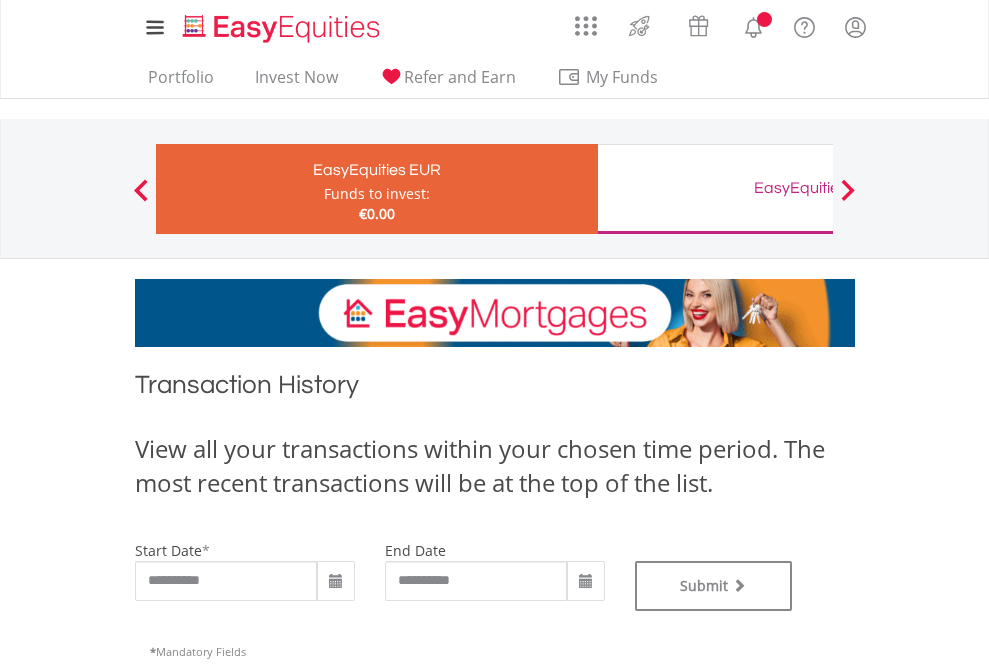 type on "**********" 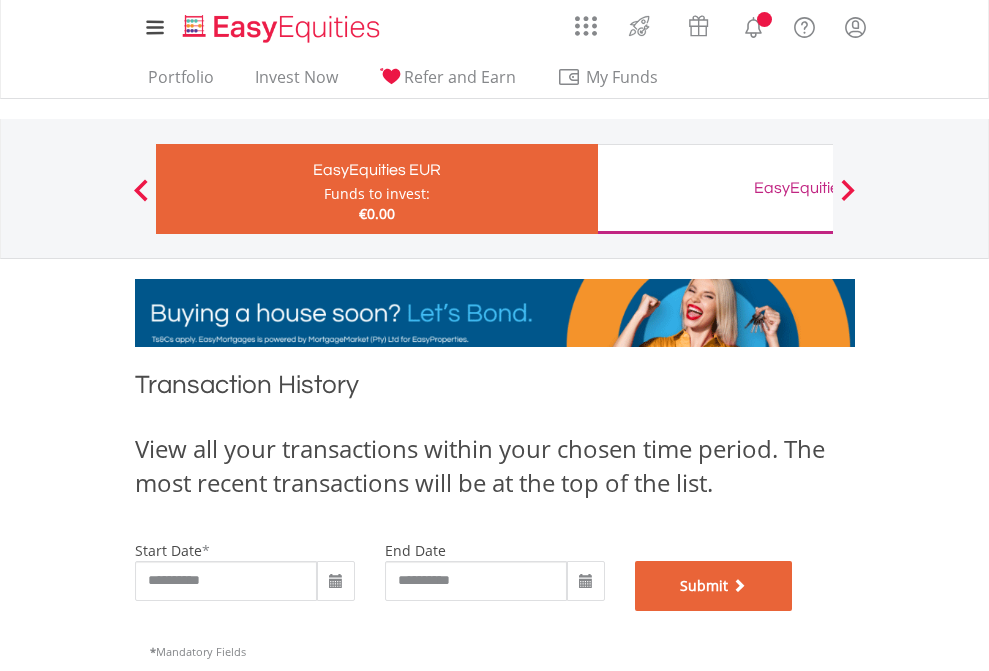 click on "Submit" at bounding box center (714, 586) 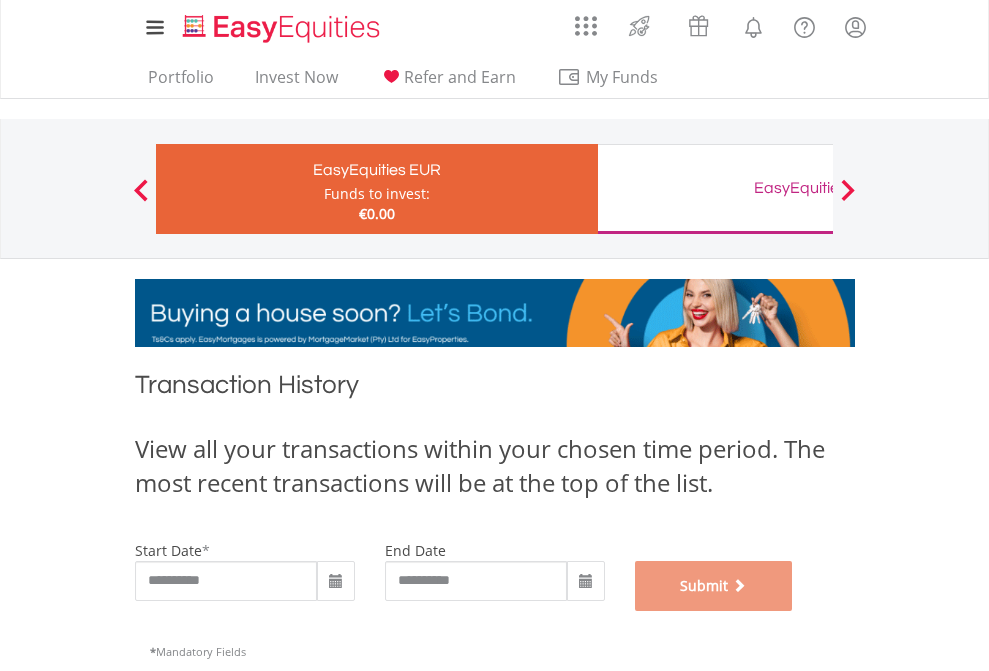 scroll, scrollTop: 811, scrollLeft: 0, axis: vertical 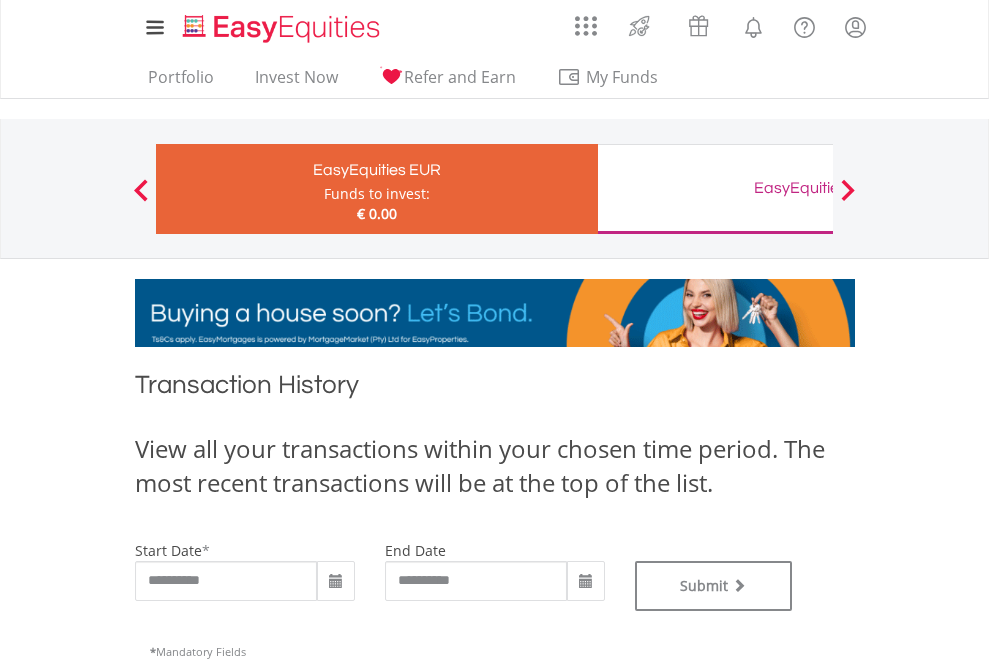 click on "EasyEquities GBP" at bounding box center [818, 188] 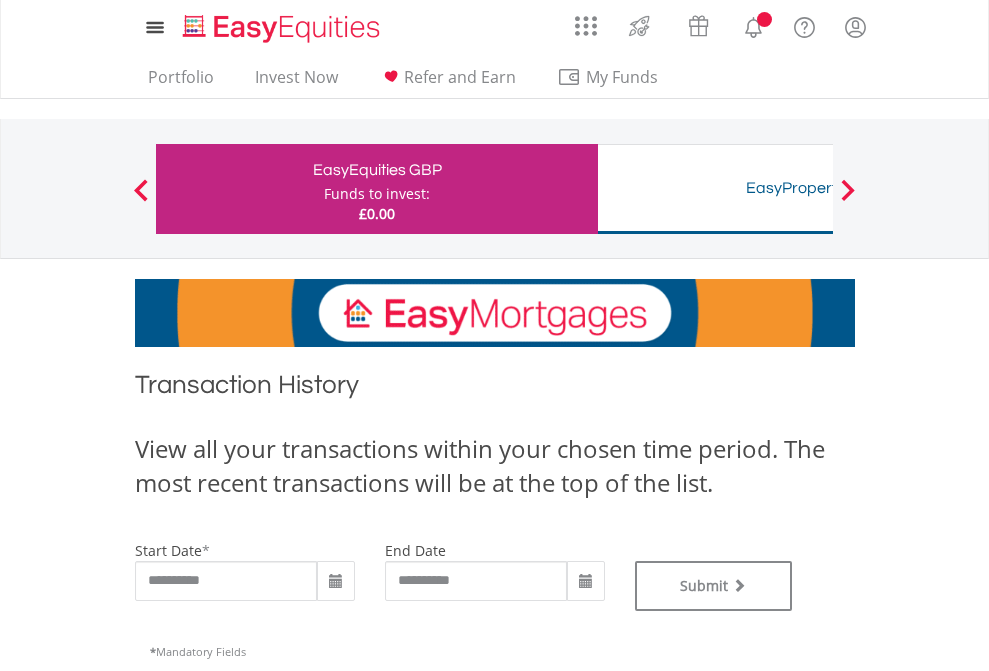 scroll, scrollTop: 0, scrollLeft: 0, axis: both 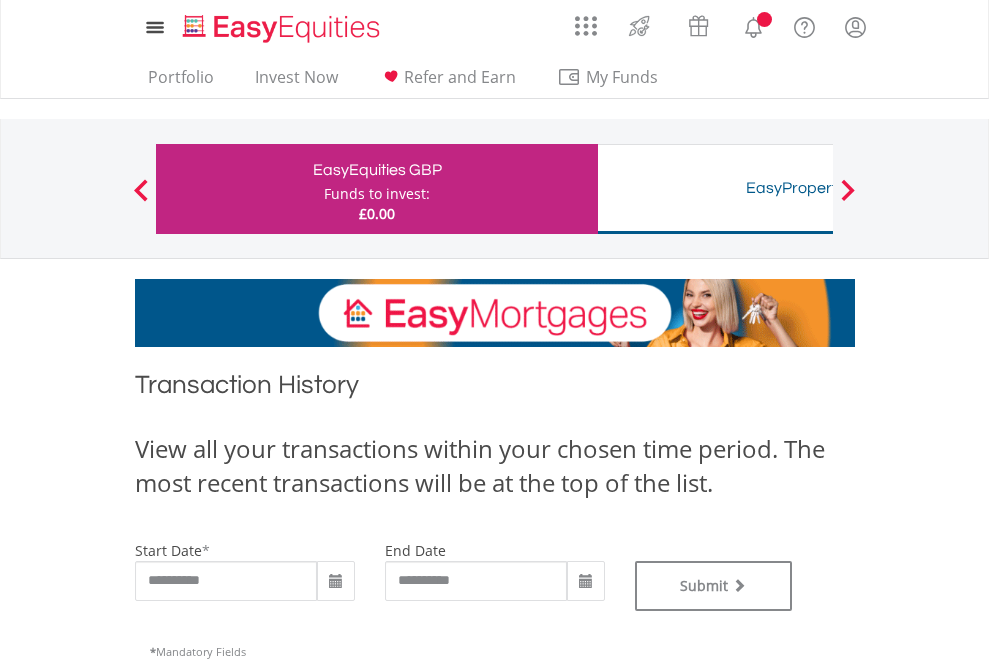 type on "**********" 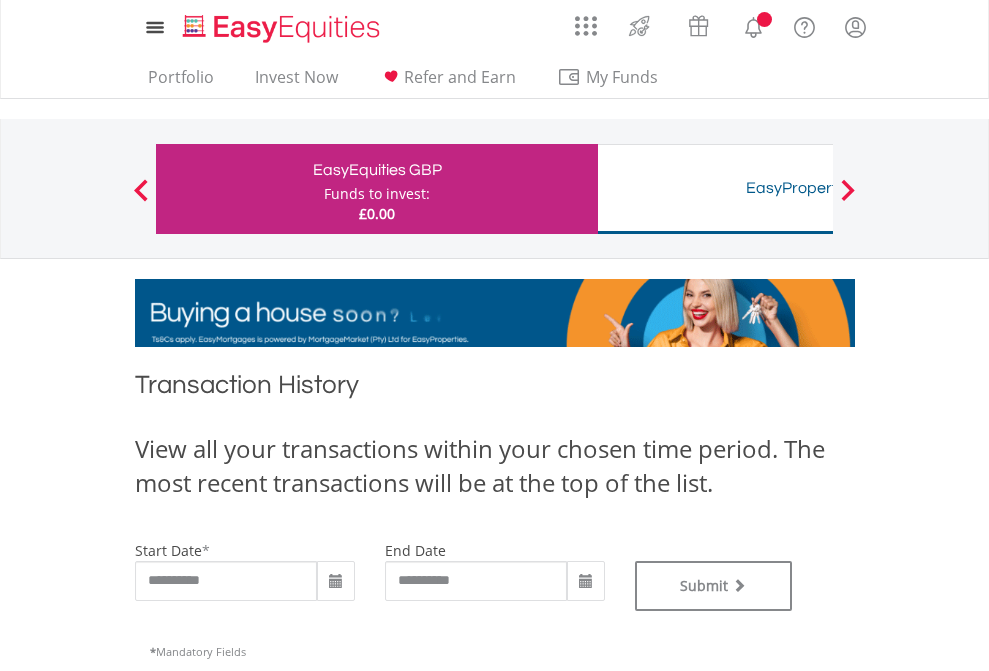type on "**********" 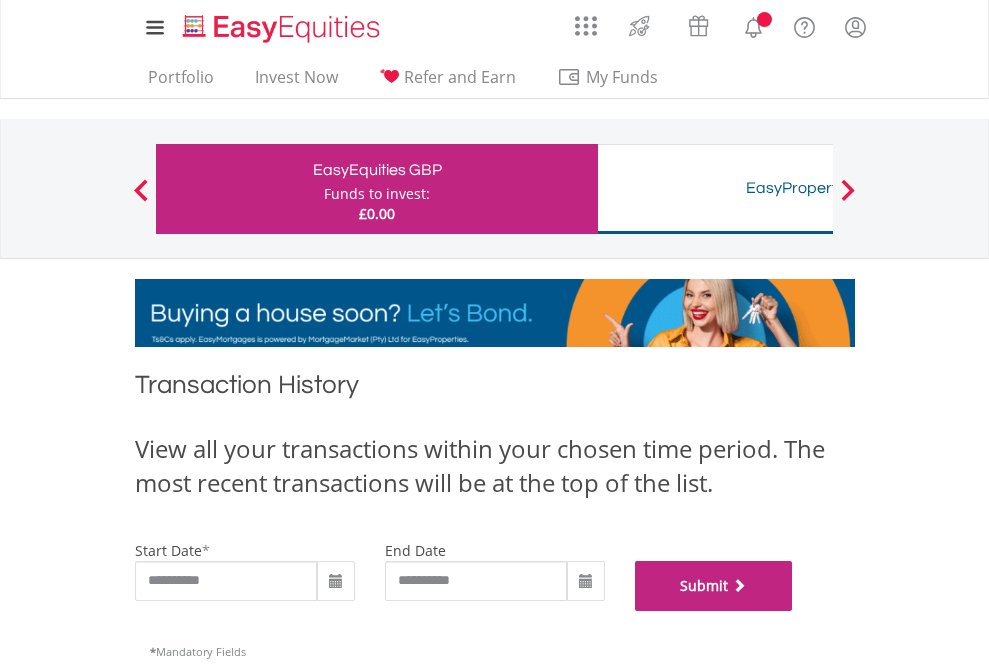 click on "Submit" at bounding box center (714, 586) 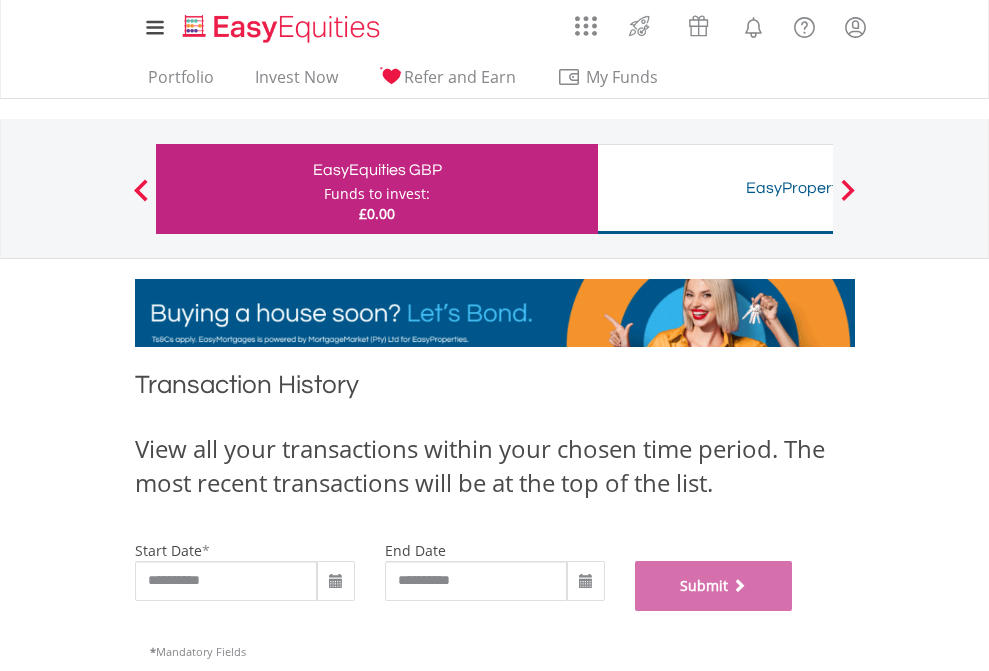 scroll, scrollTop: 811, scrollLeft: 0, axis: vertical 